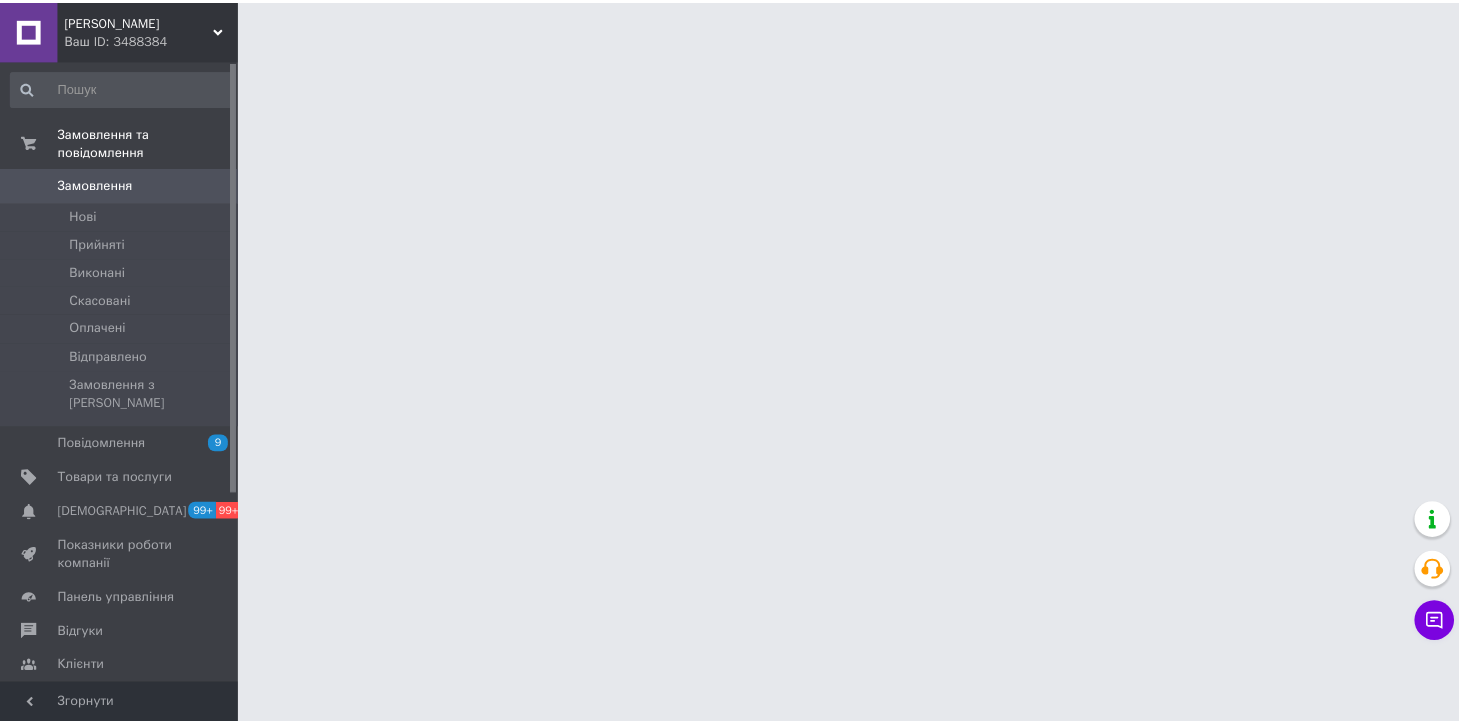scroll, scrollTop: 0, scrollLeft: 0, axis: both 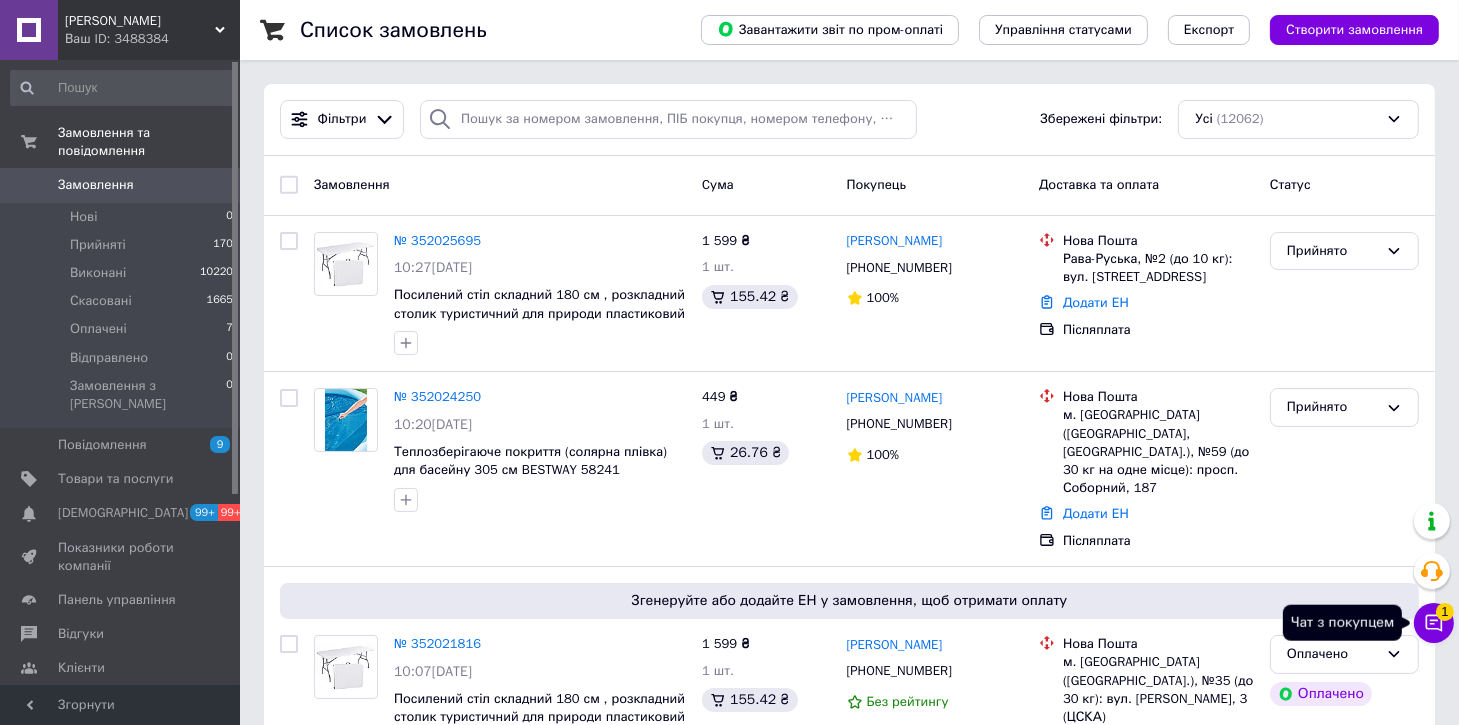 click 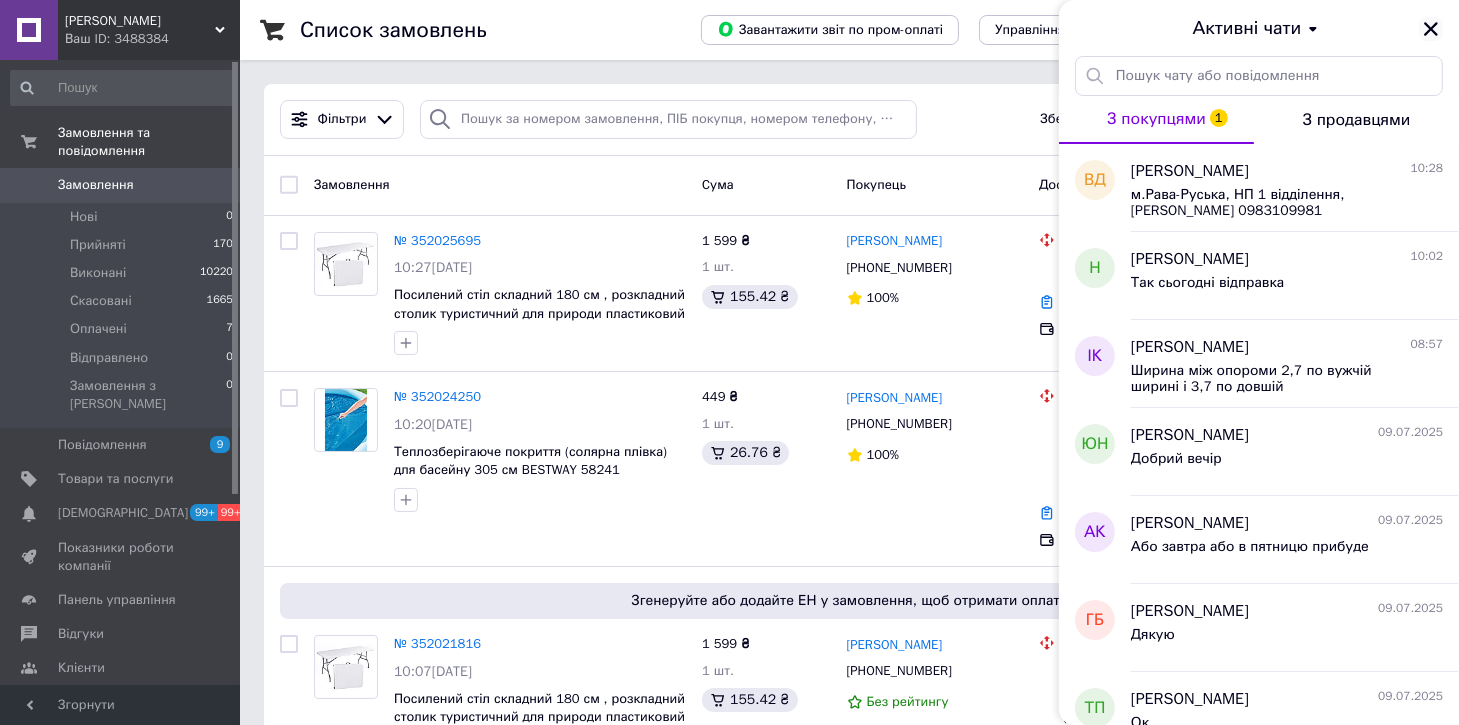 click 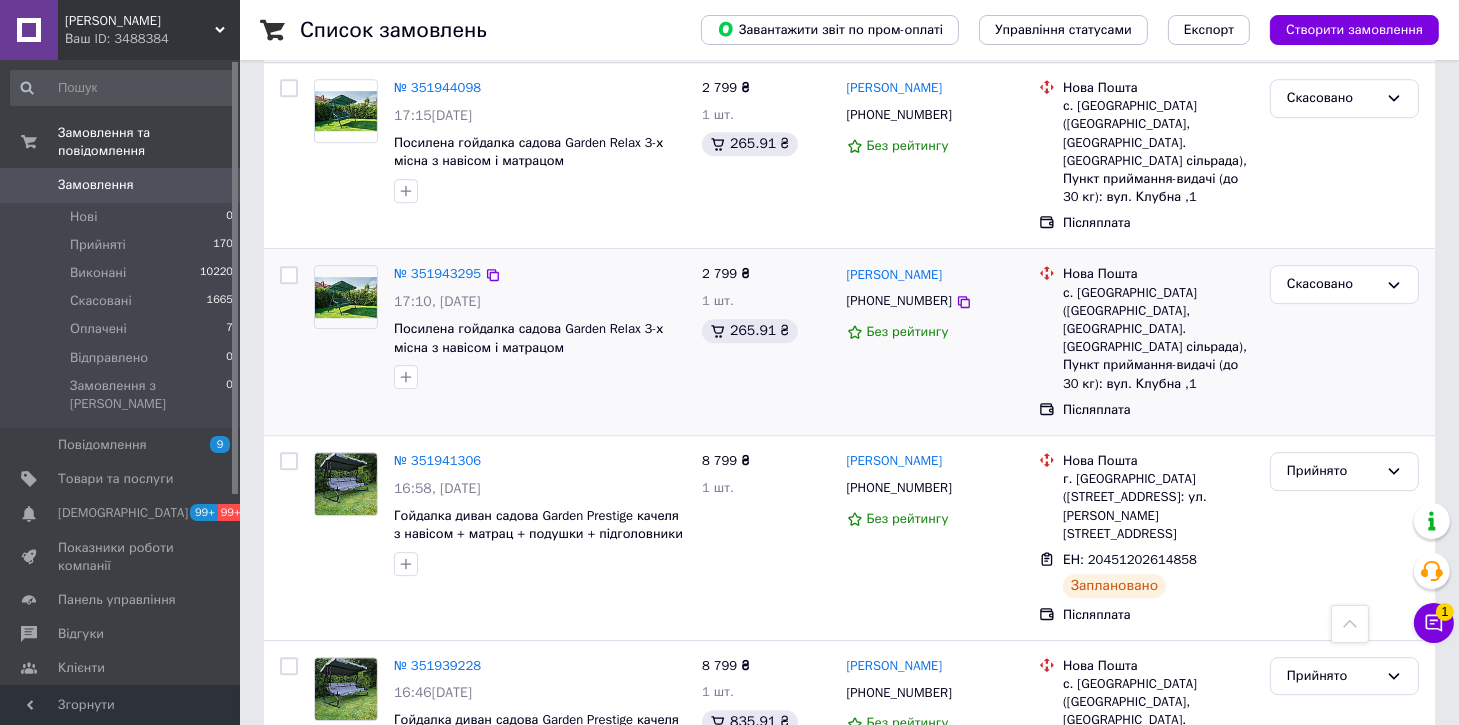scroll, scrollTop: 6909, scrollLeft: 0, axis: vertical 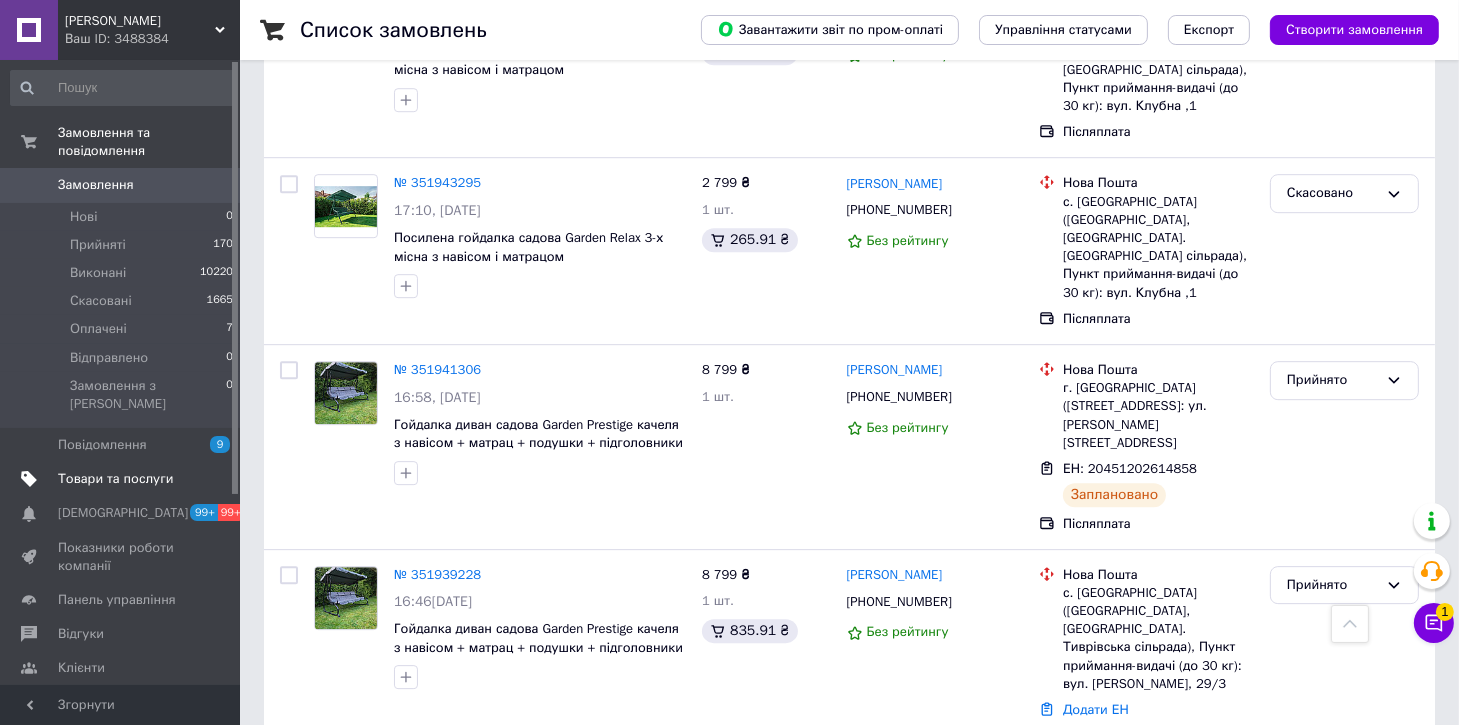 click on "Товари та послуги" at bounding box center [115, 479] 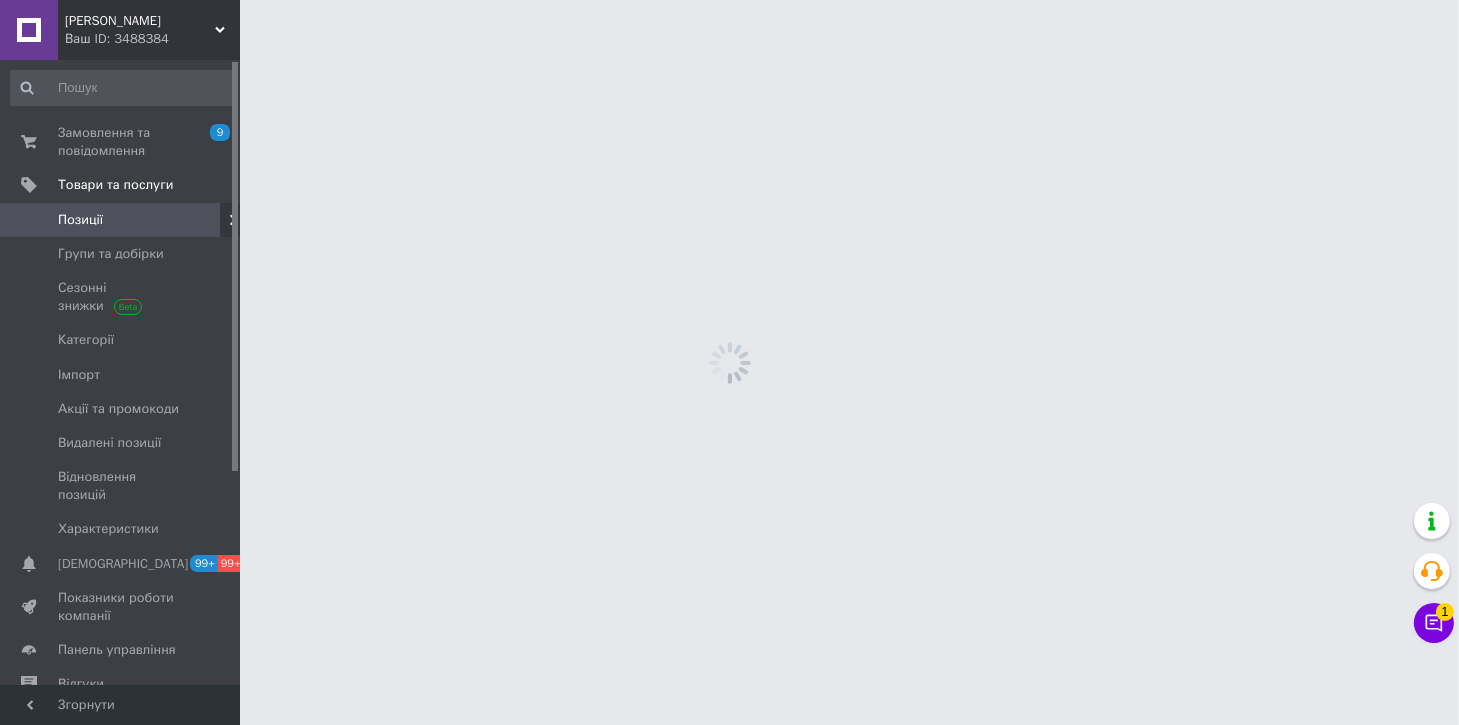 scroll, scrollTop: 0, scrollLeft: 0, axis: both 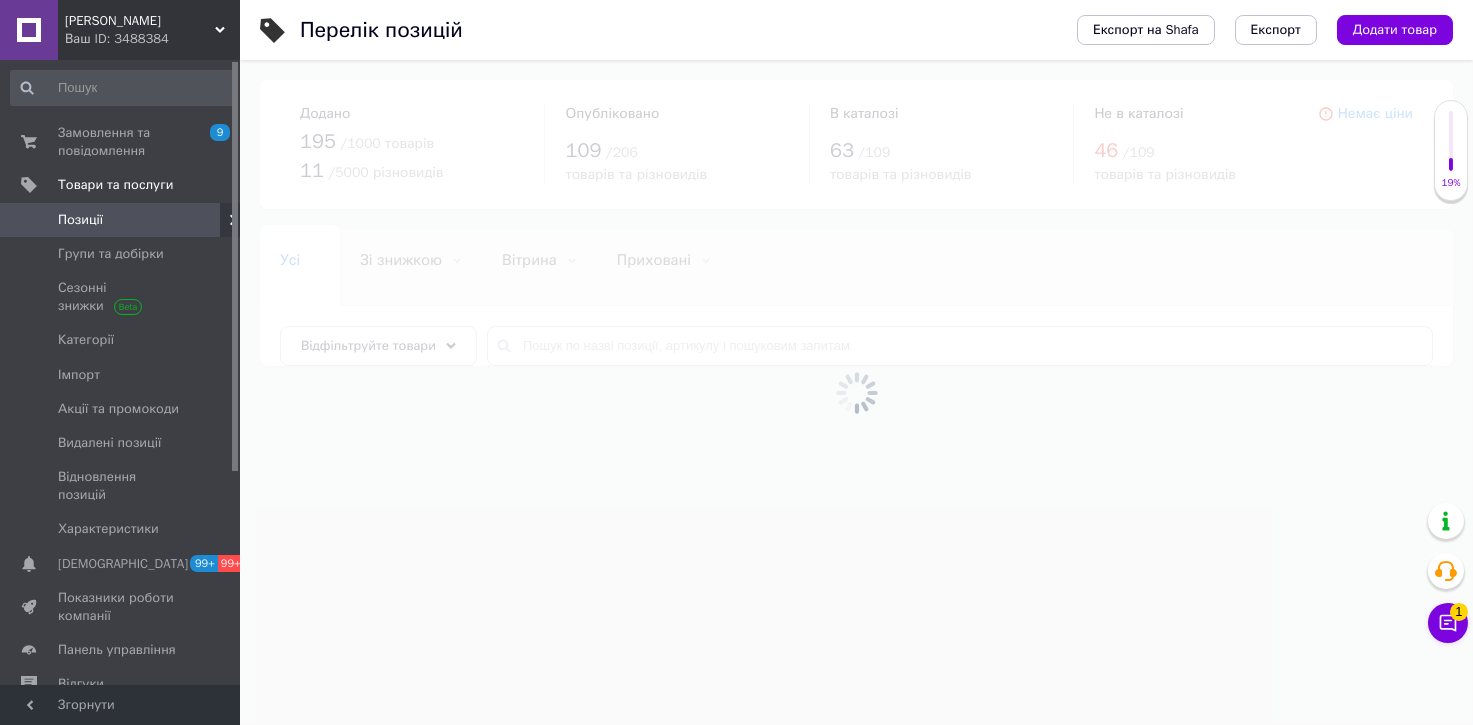 click at bounding box center (856, 392) 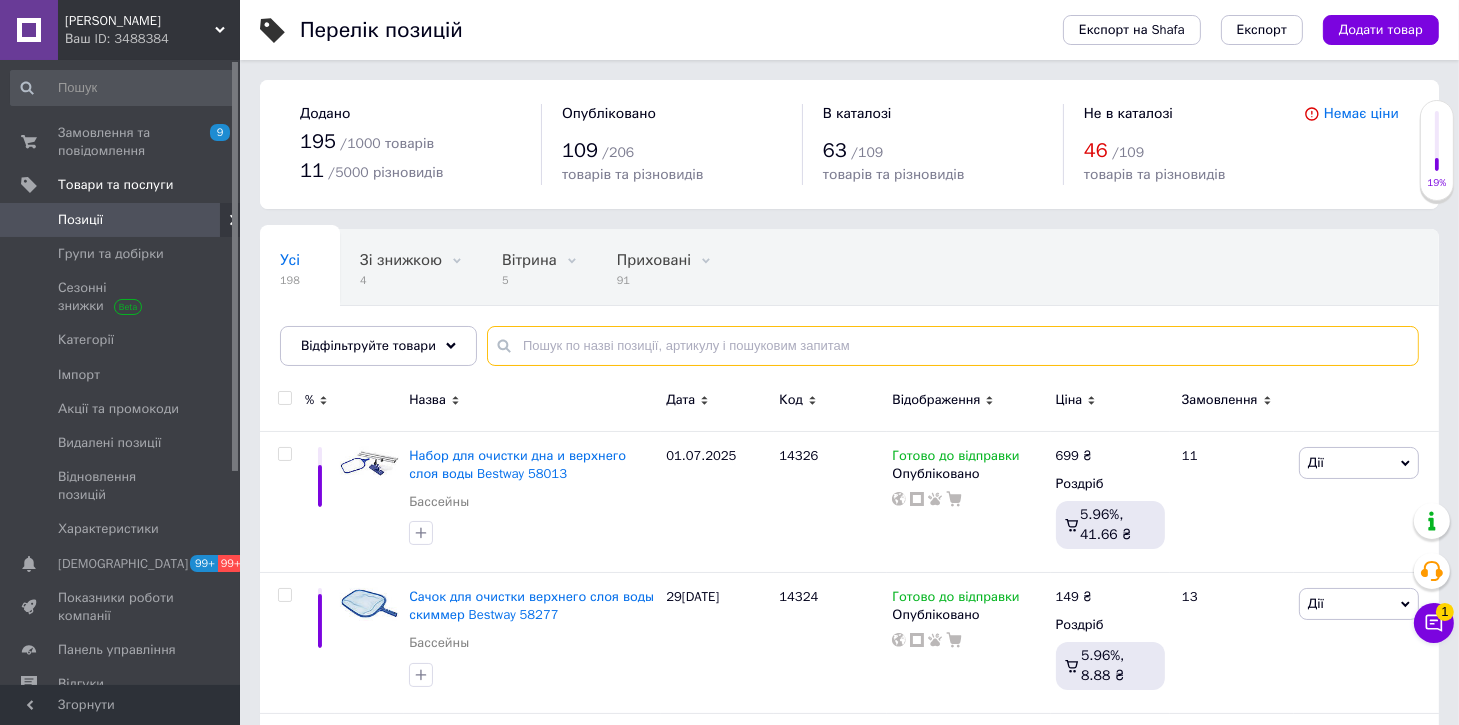 click at bounding box center [953, 346] 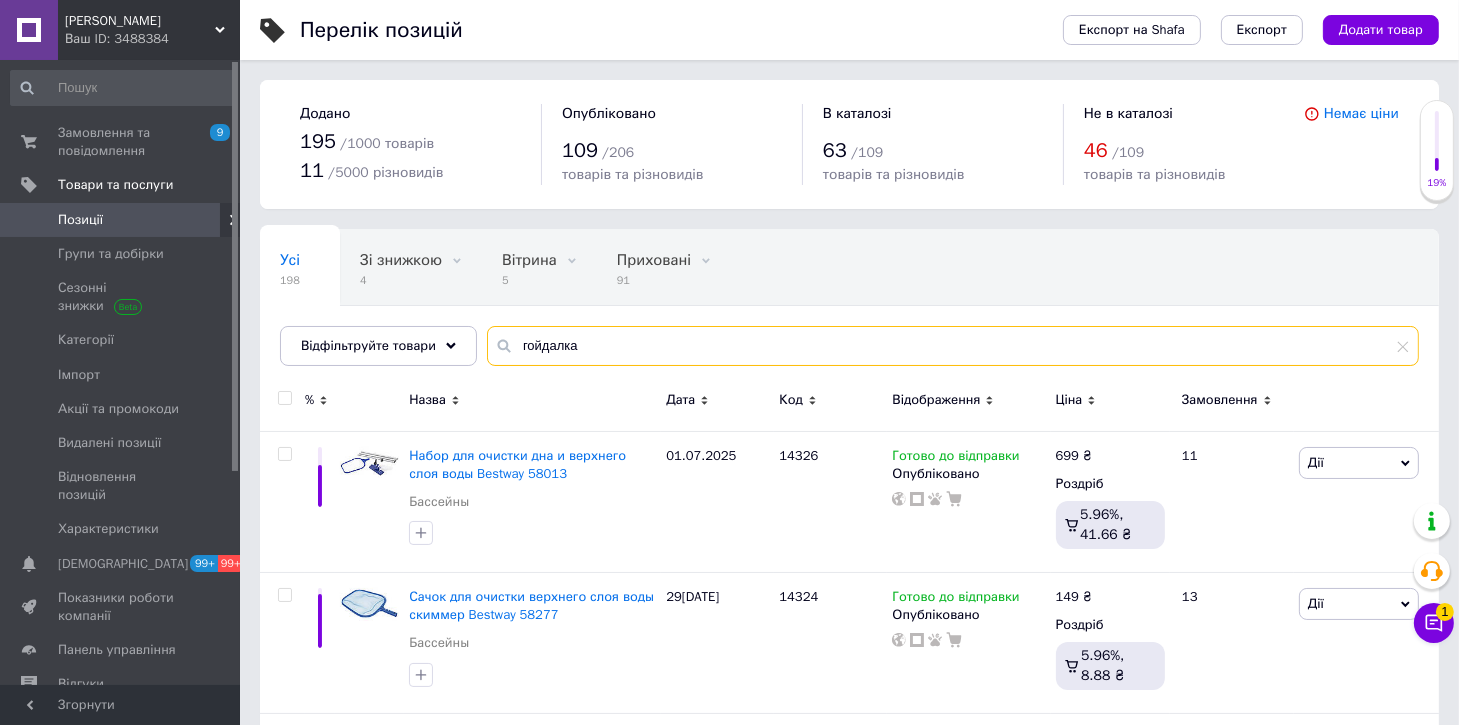 type on "гойдалка" 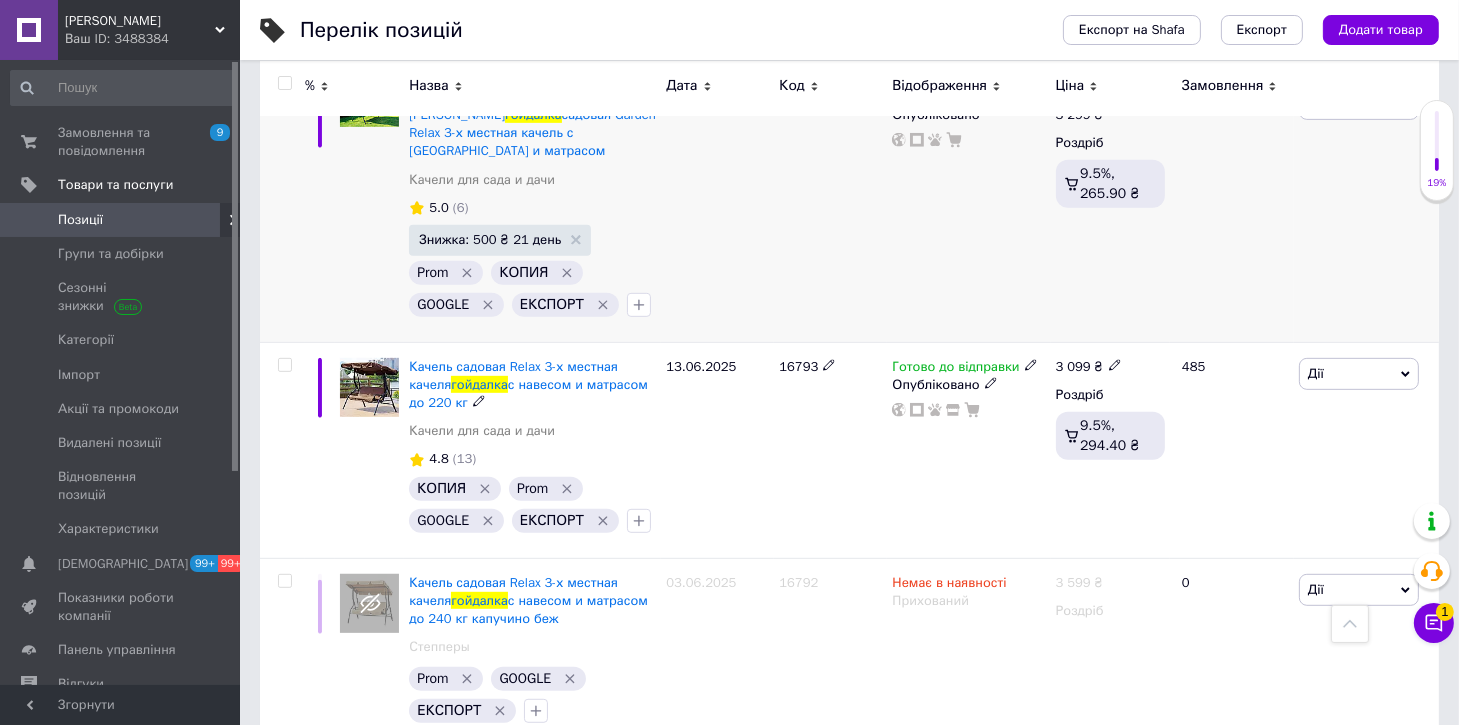 scroll, scrollTop: 1454, scrollLeft: 0, axis: vertical 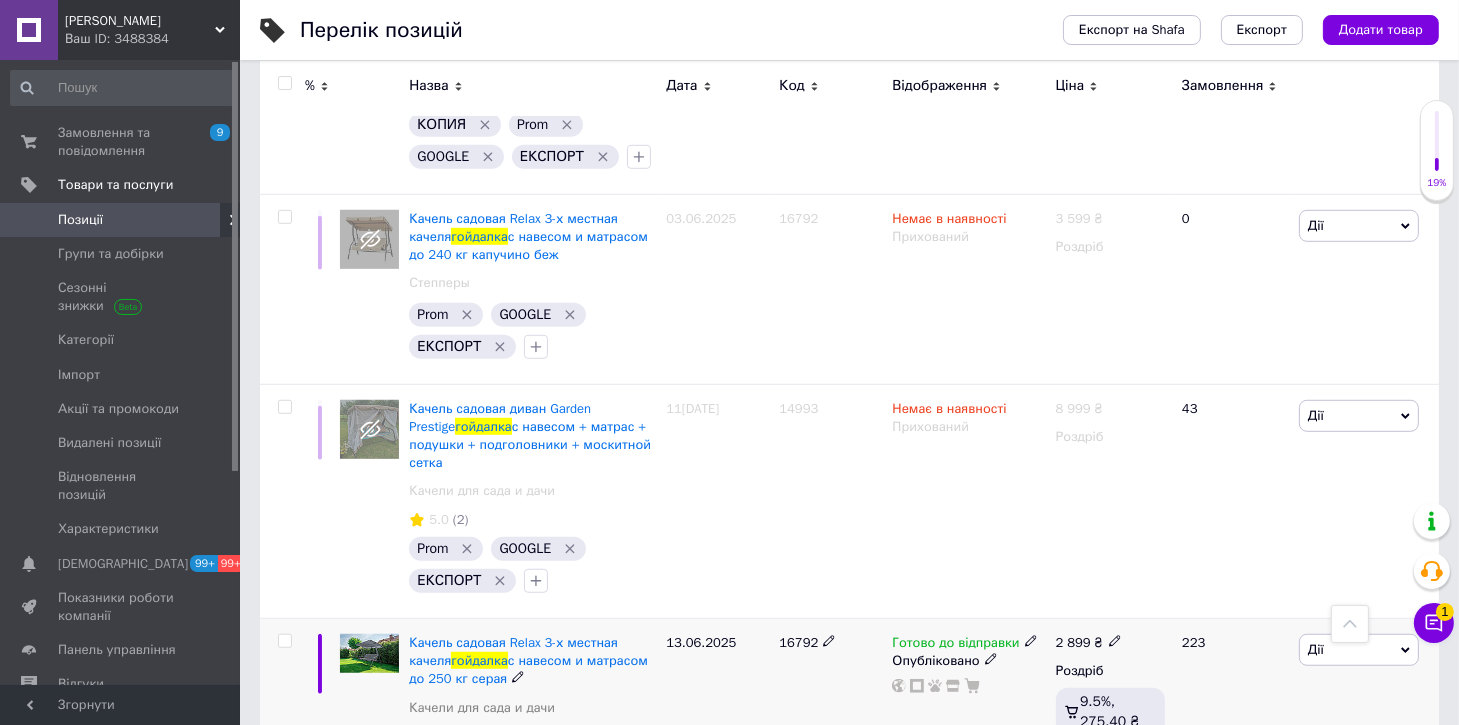 click 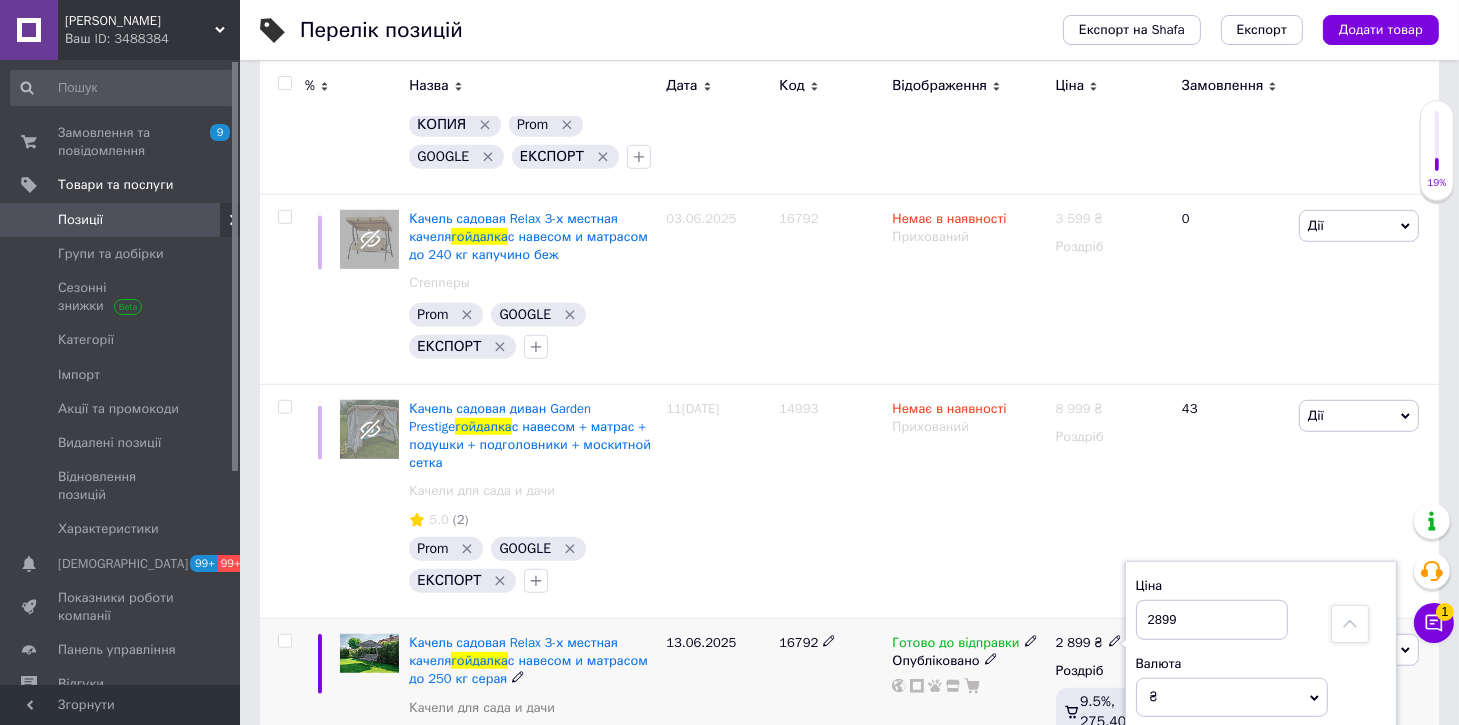 drag, startPoint x: 1182, startPoint y: 572, endPoint x: 1135, endPoint y: 579, distance: 47.518417 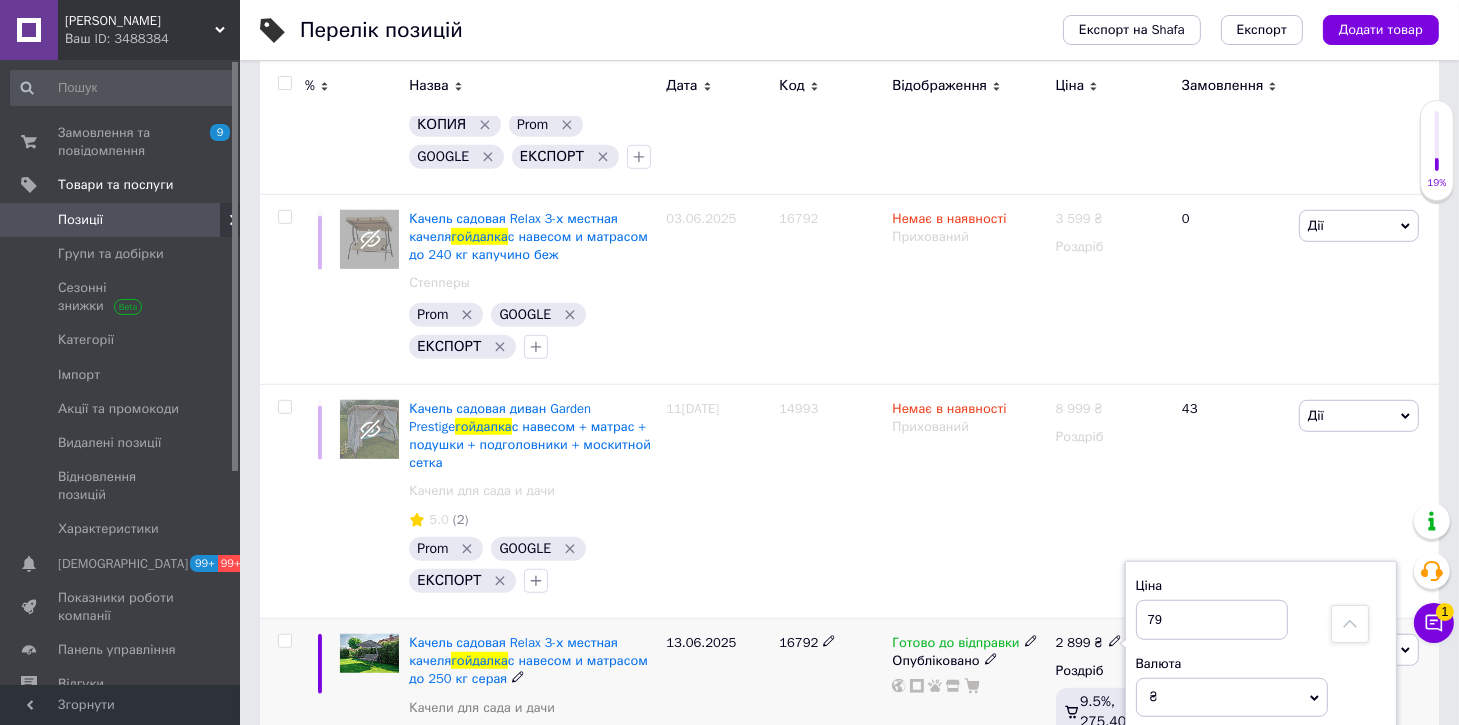 type on "7" 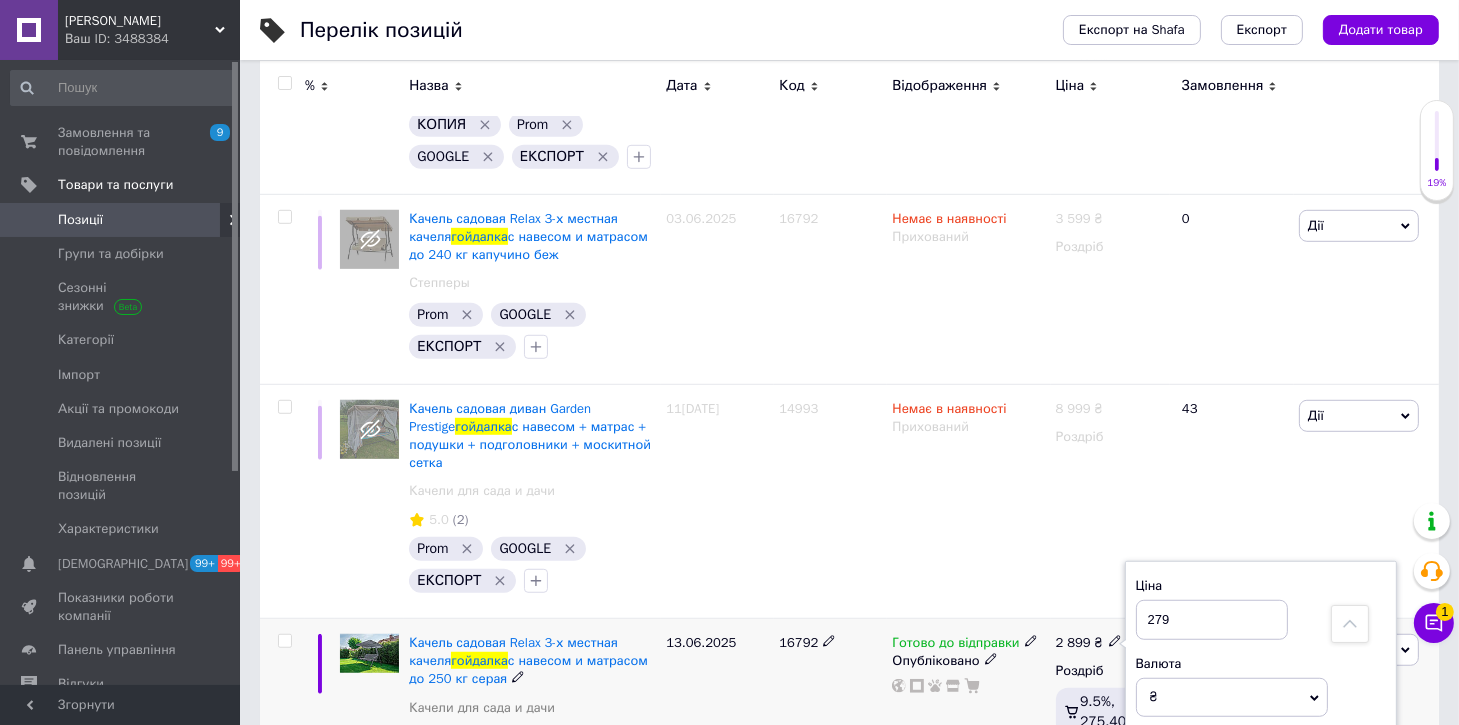 type on "2799" 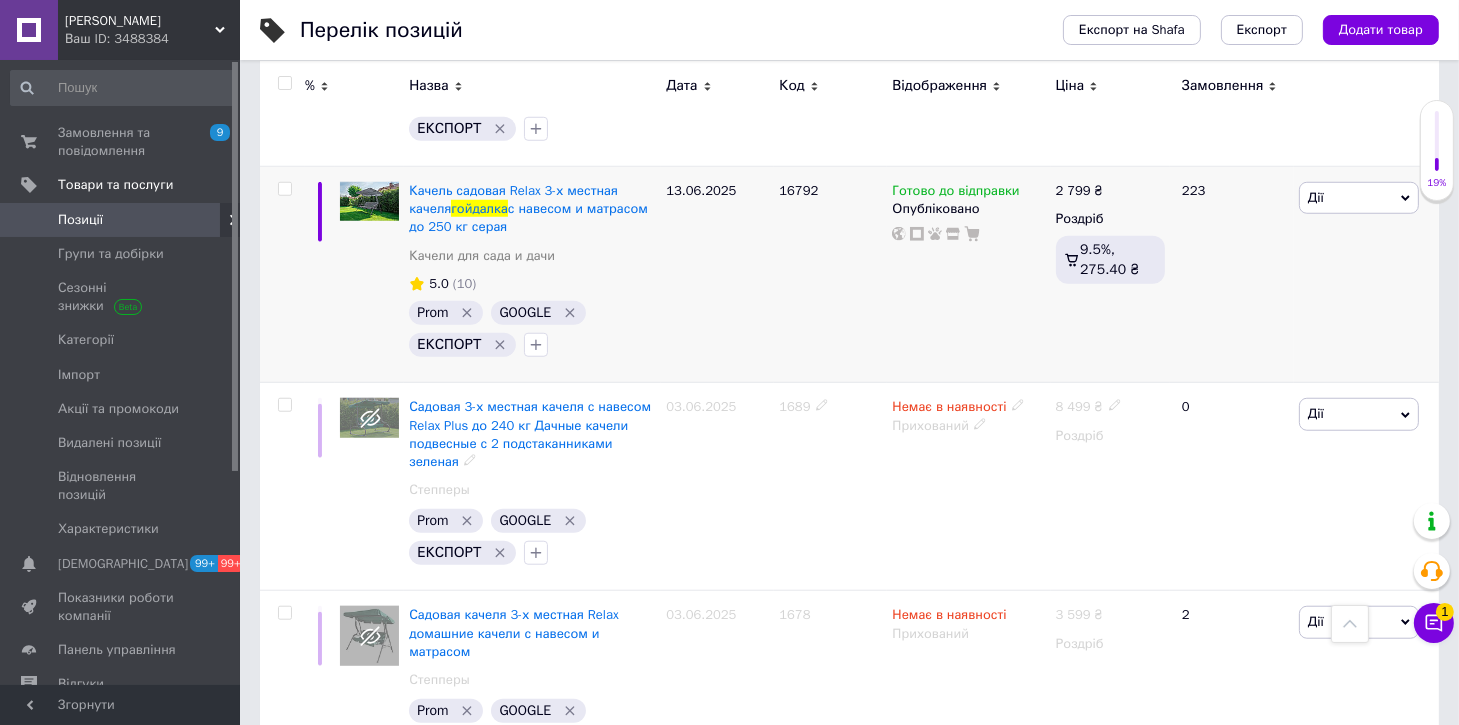 scroll, scrollTop: 1542, scrollLeft: 0, axis: vertical 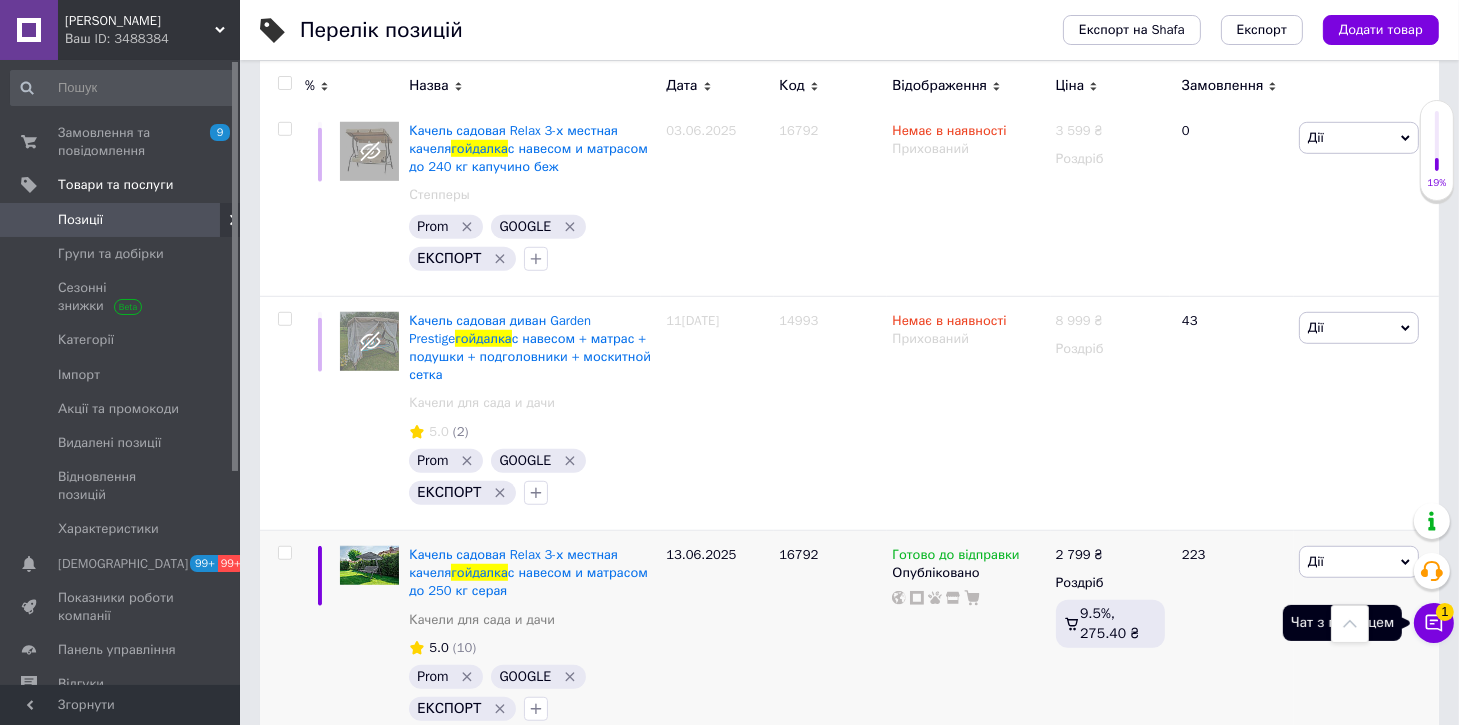 click on "Чат з покупцем 1" at bounding box center [1434, 623] 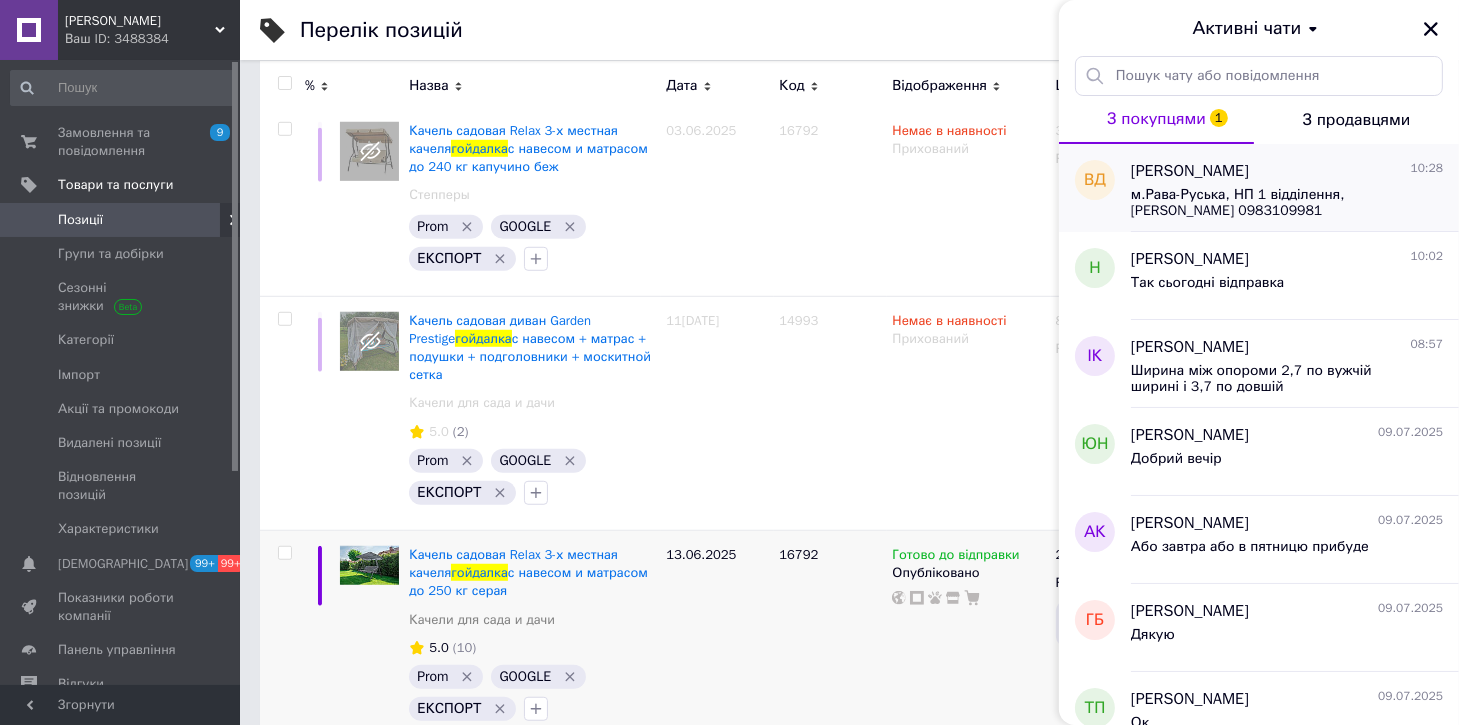 click on "м.Рава-Руська, НП 1 відділення, [PERSON_NAME] 0983109981" at bounding box center (1273, 203) 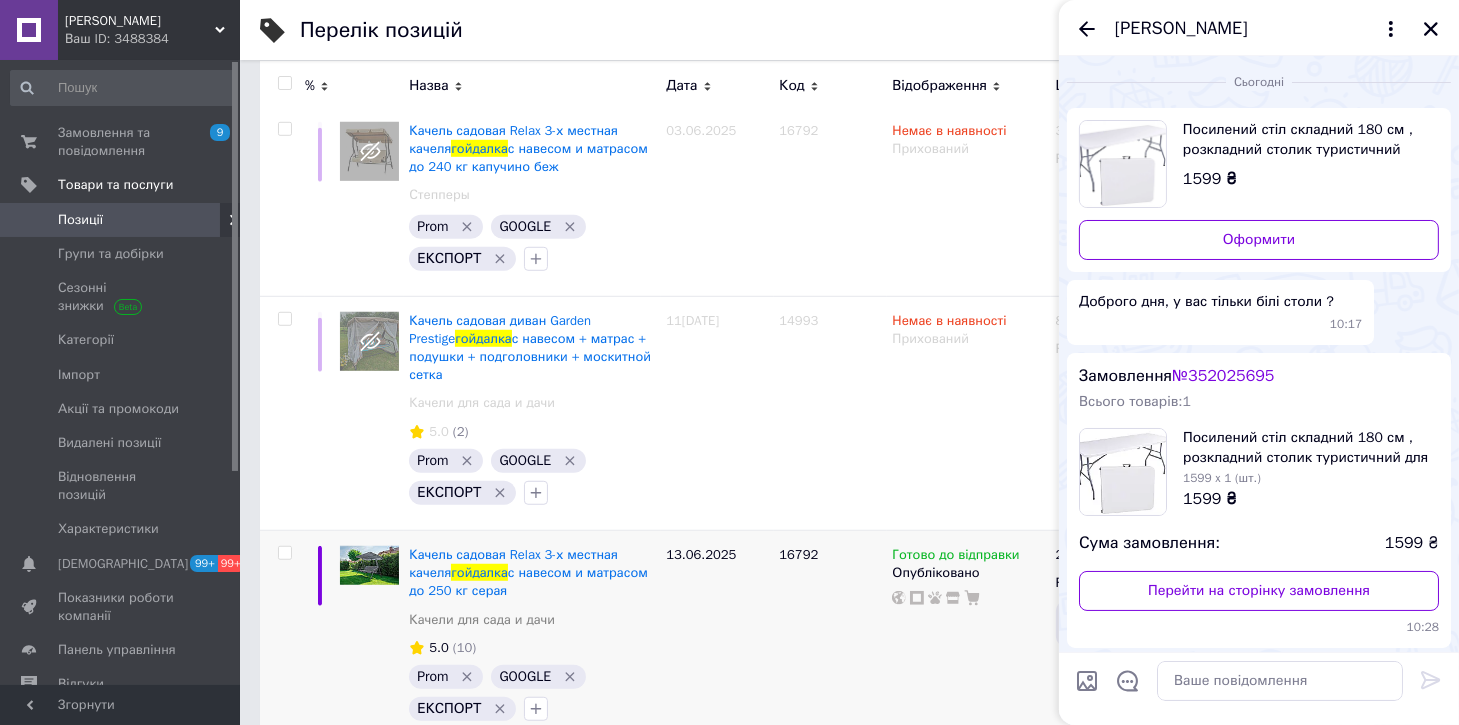 scroll, scrollTop: 90, scrollLeft: 0, axis: vertical 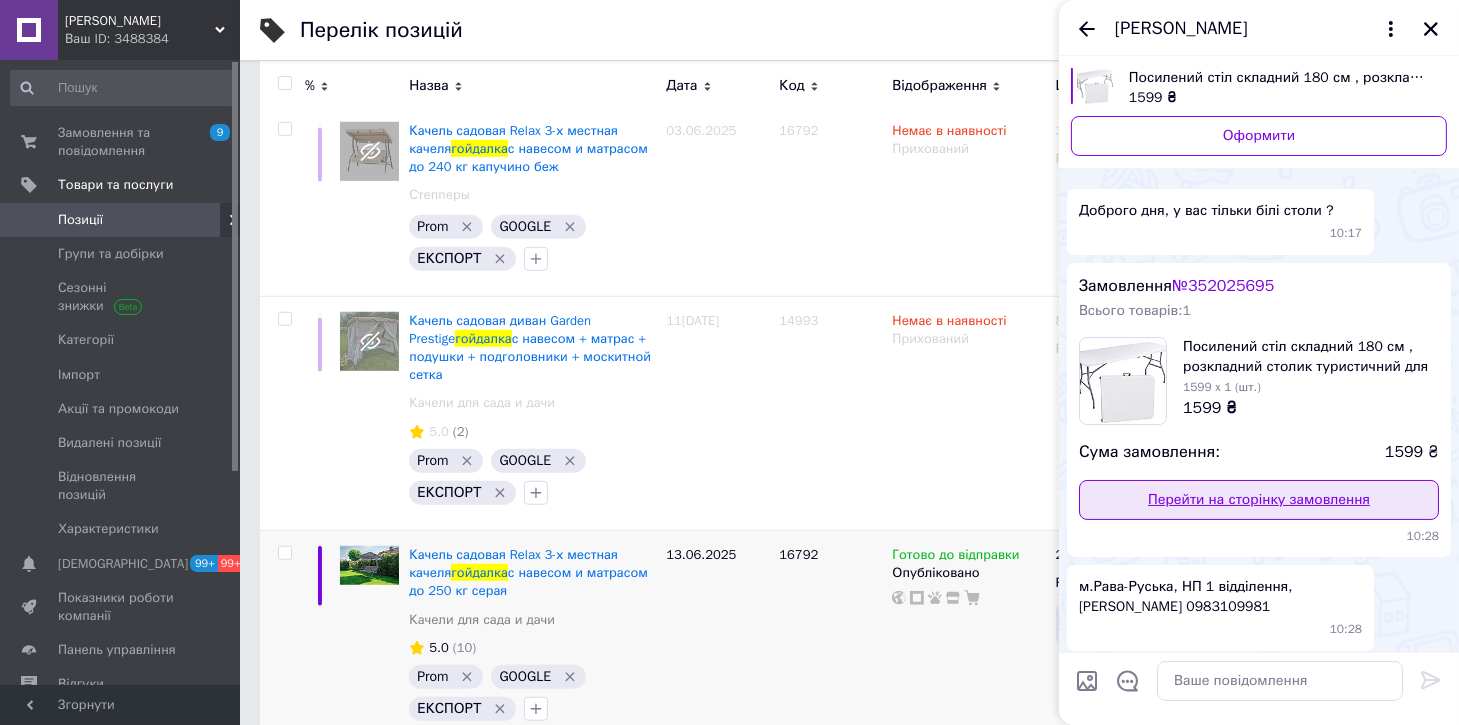 click on "Перейти на сторінку замовлення" at bounding box center (1259, 500) 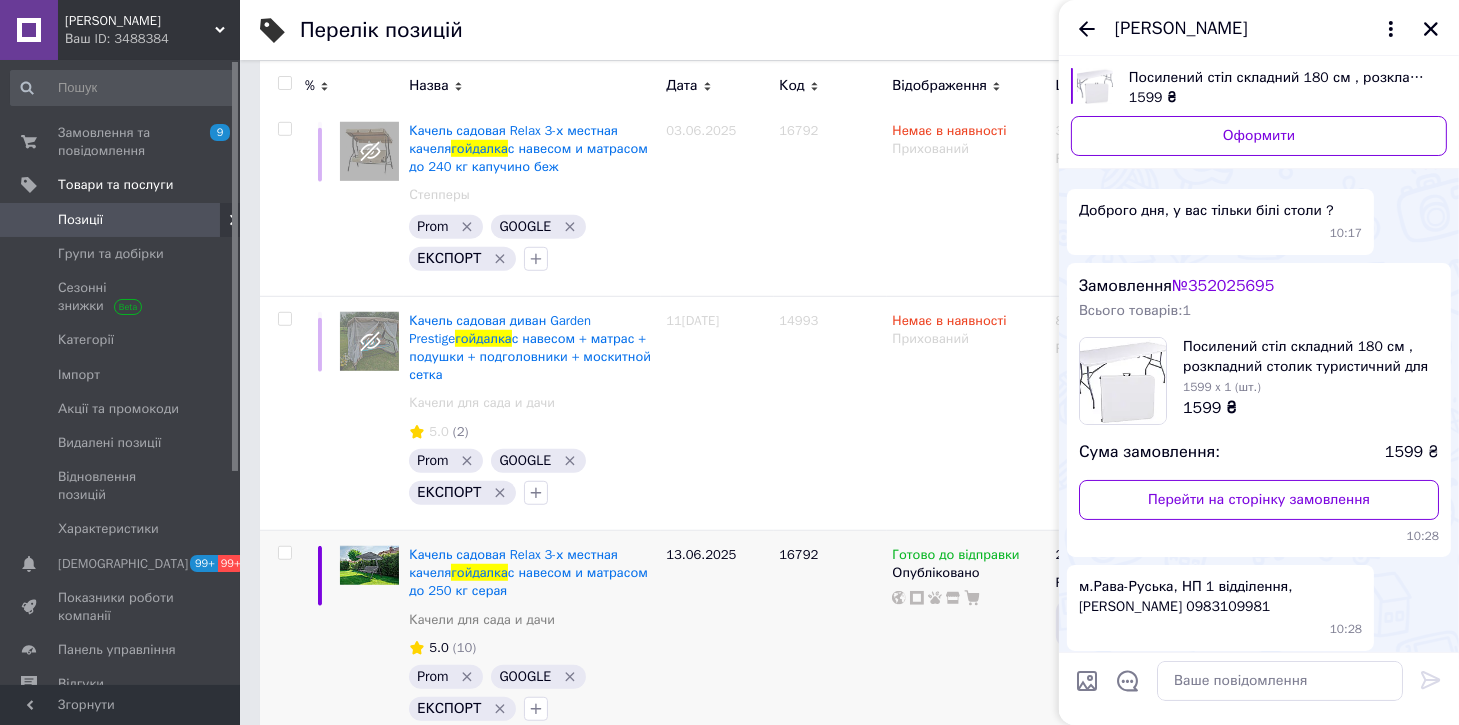 scroll, scrollTop: 98, scrollLeft: 0, axis: vertical 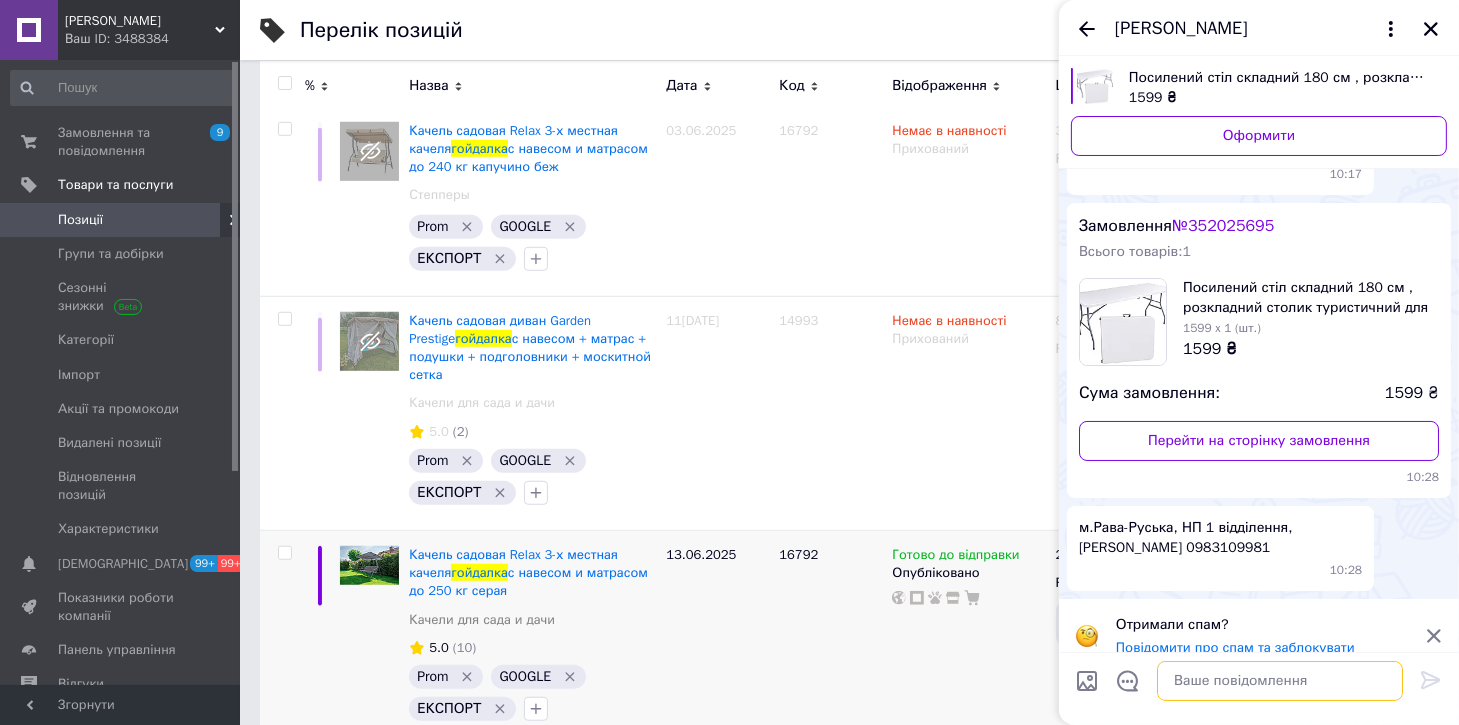 click at bounding box center (1280, 681) 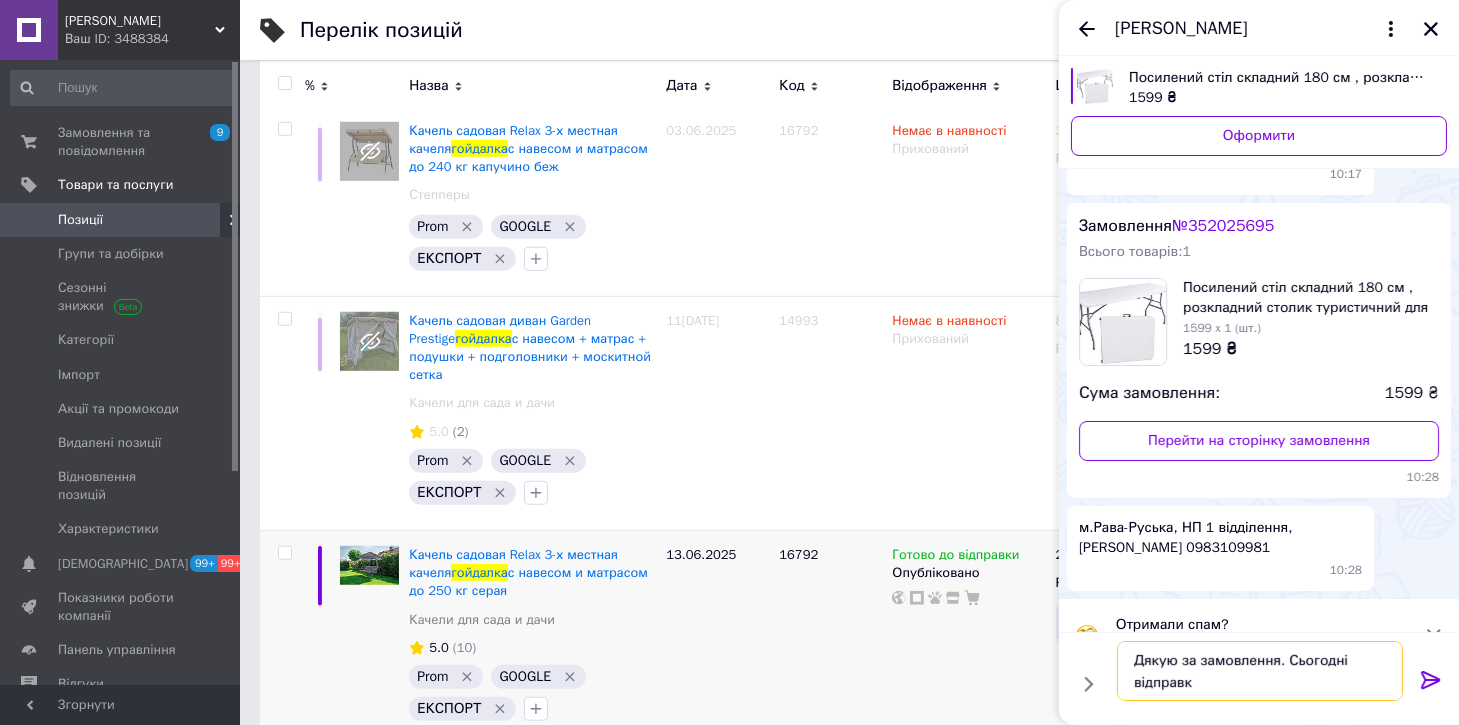 type on "Дякую за замовлення. Сьогодні відправка" 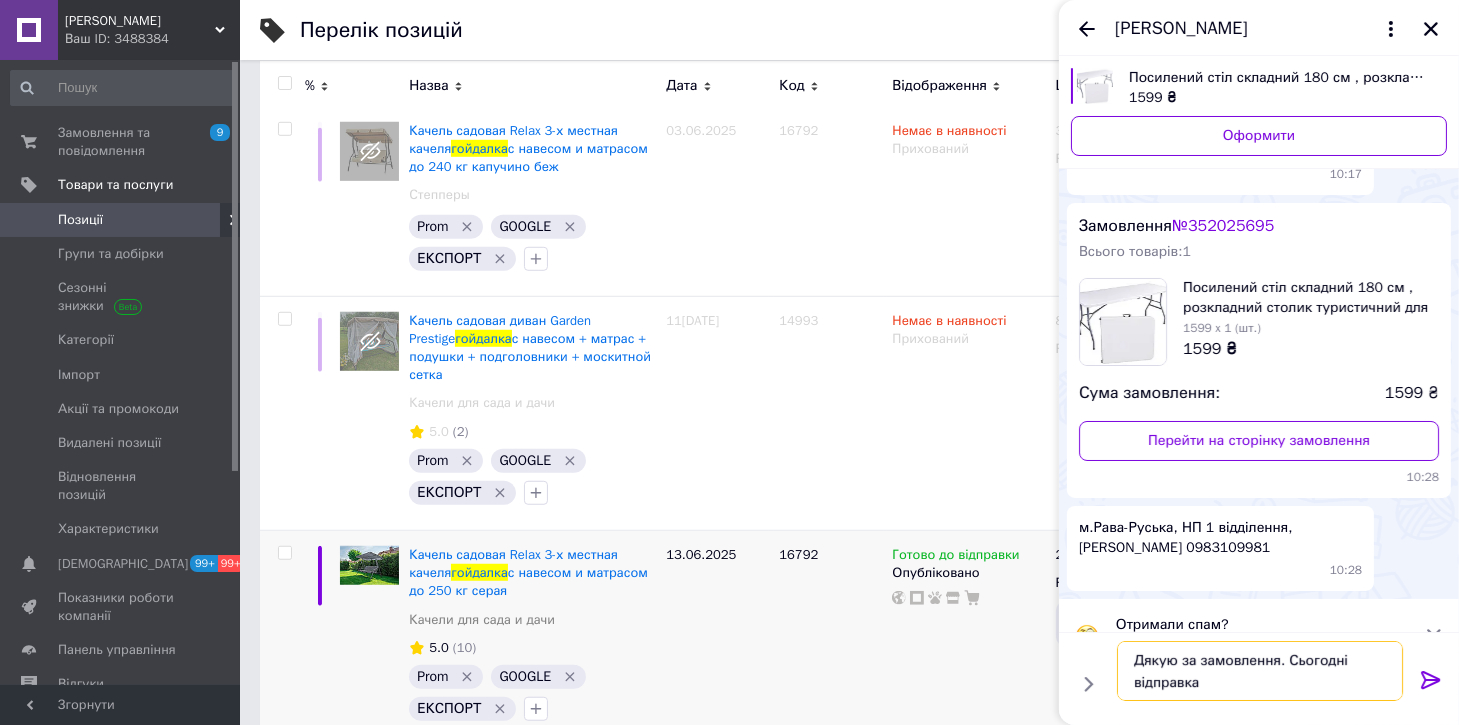 type 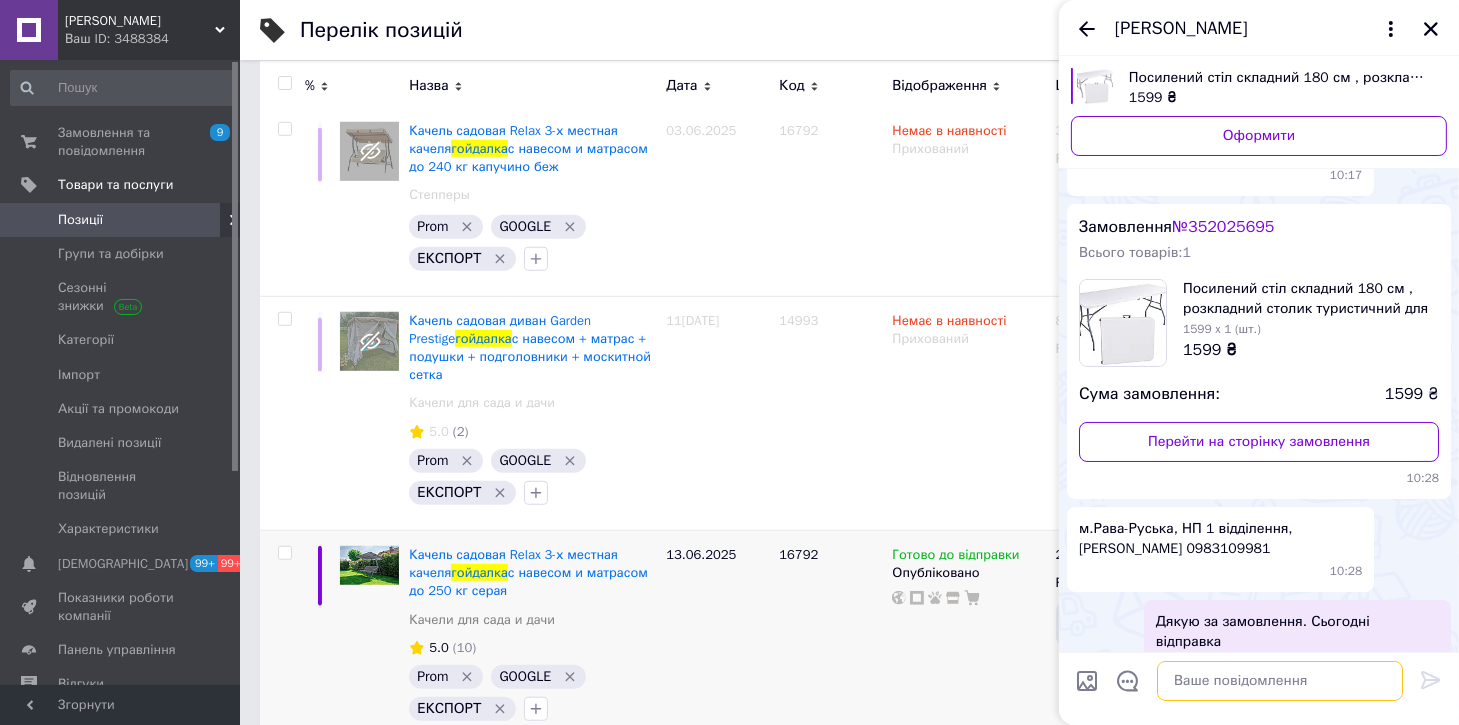 scroll, scrollTop: 0, scrollLeft: 0, axis: both 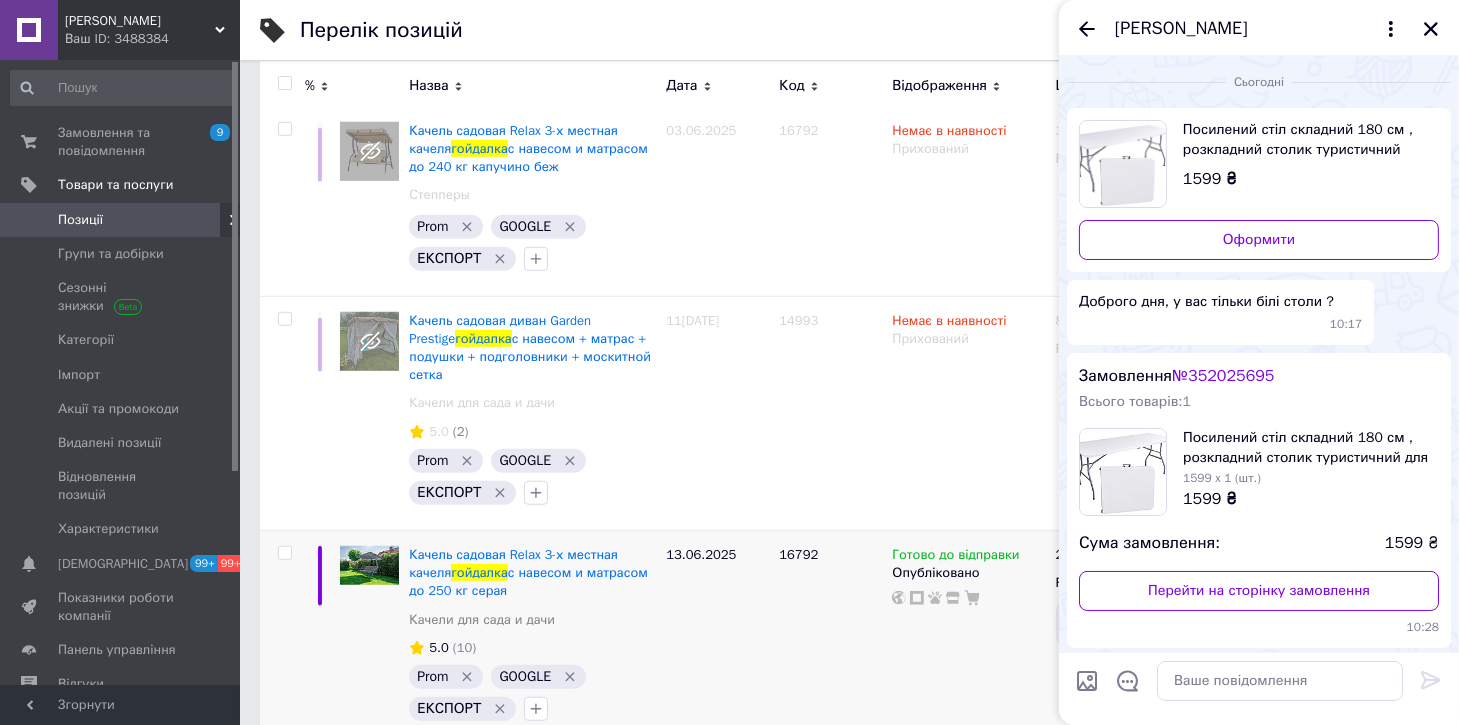 click on "№ 352025695" at bounding box center (1223, 376) 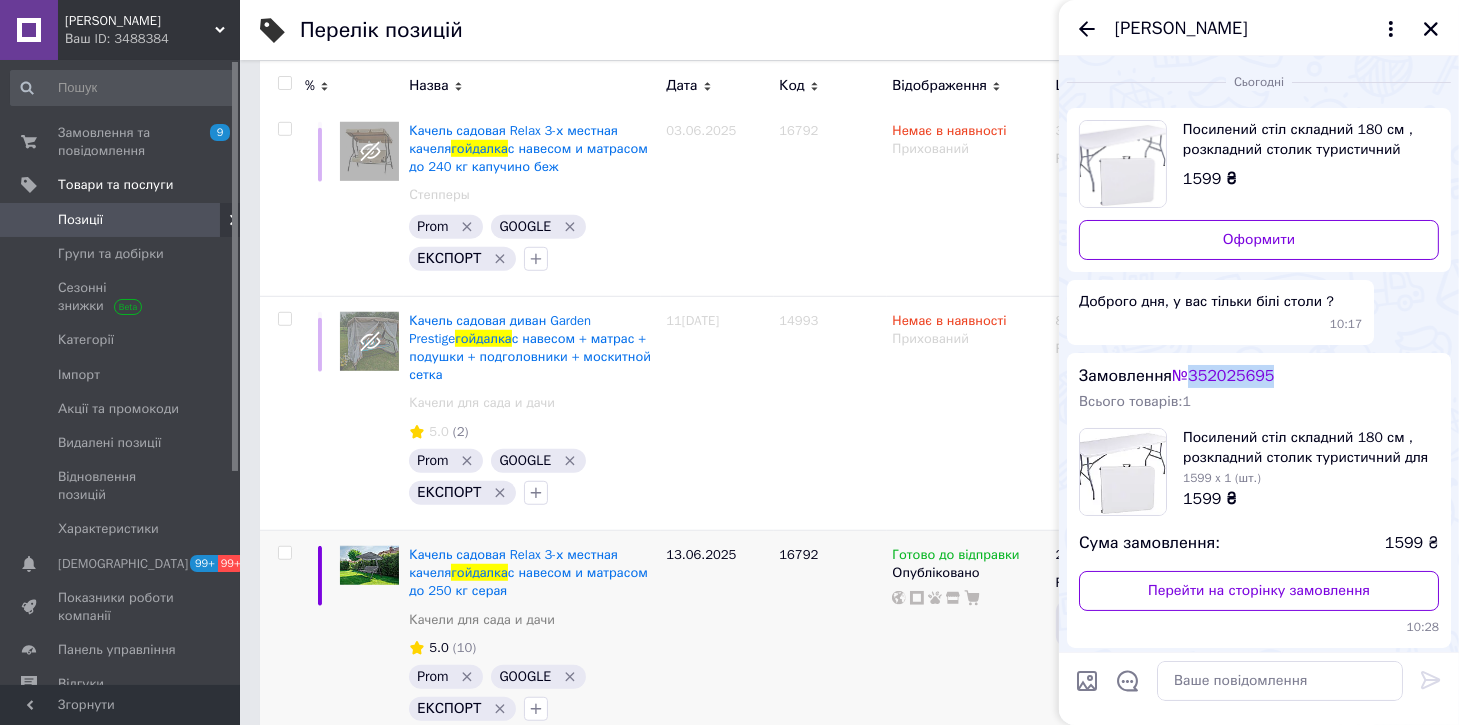 click on "№ 352025695" at bounding box center (1223, 376) 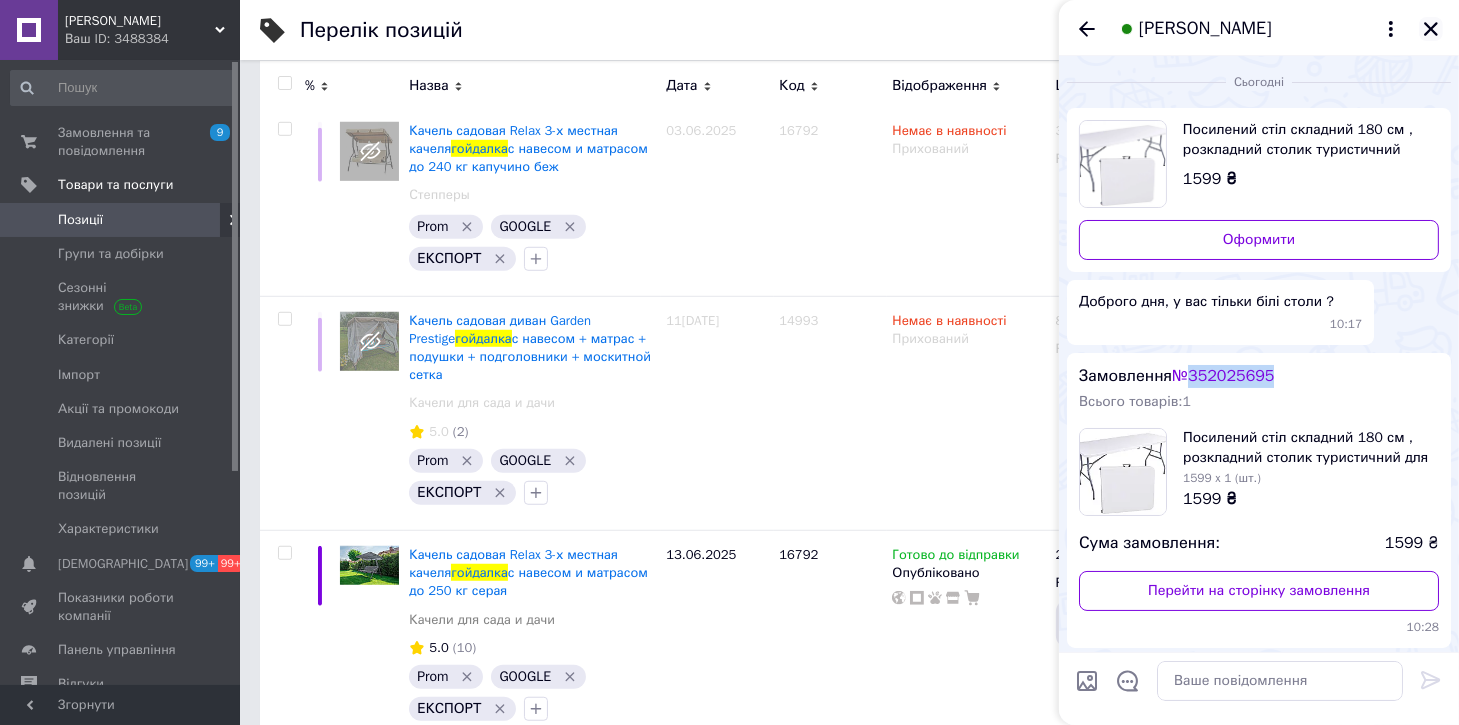 click 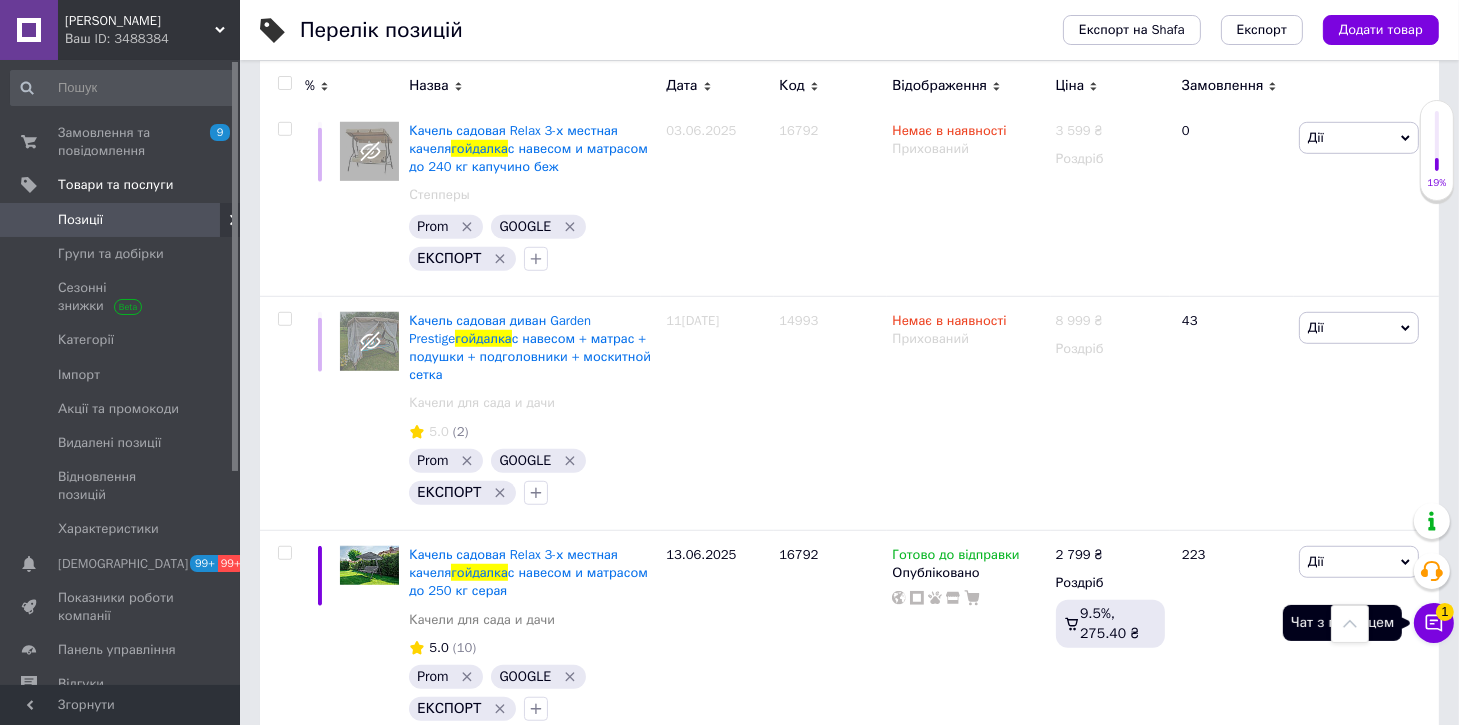 click on "1" at bounding box center [1445, 612] 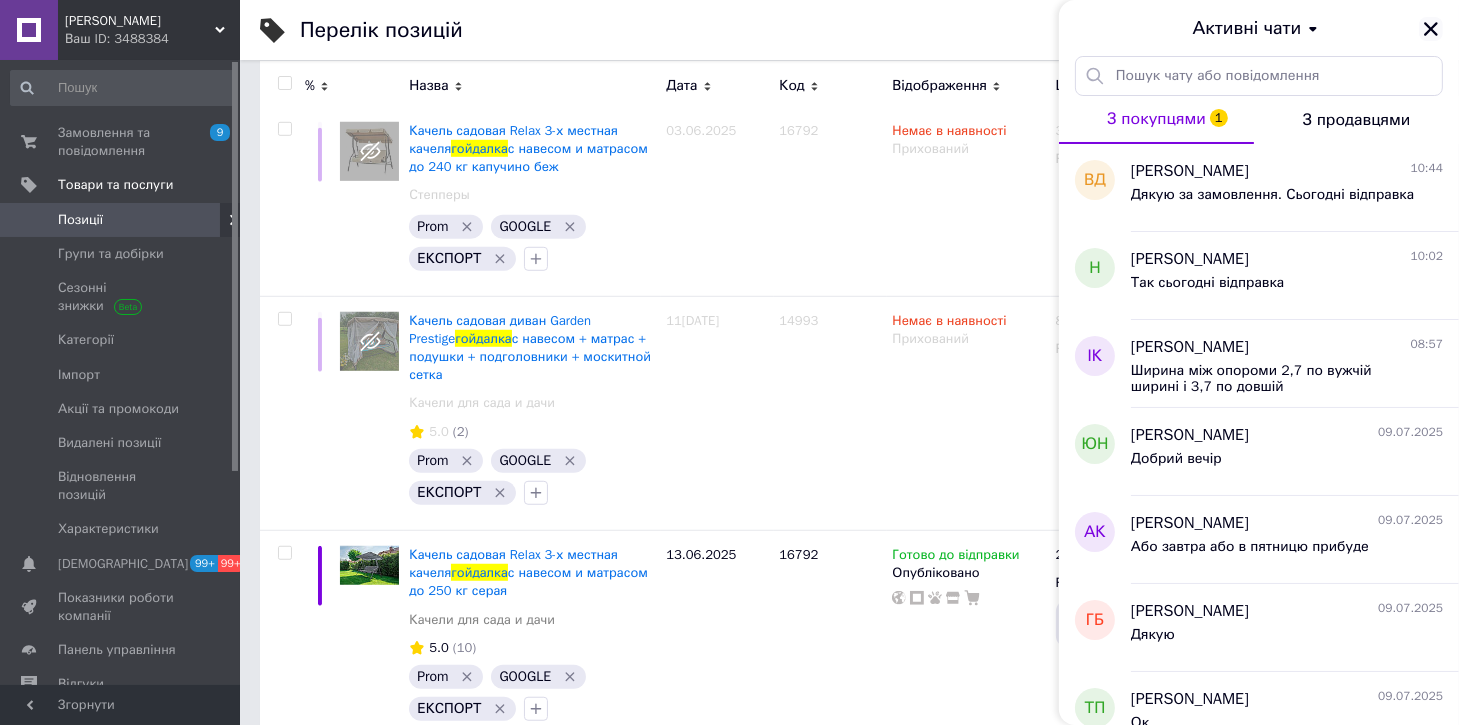 click at bounding box center (1431, 29) 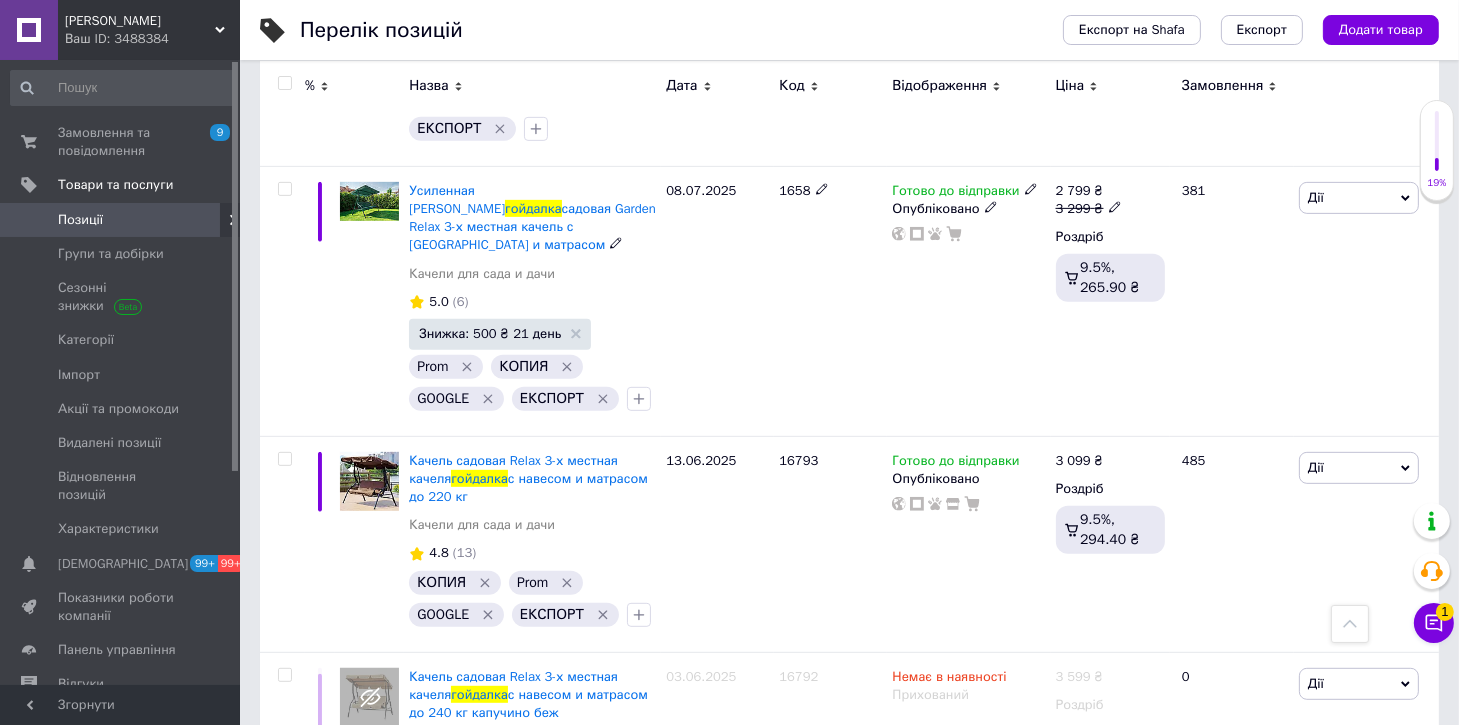 scroll, scrollTop: 633, scrollLeft: 0, axis: vertical 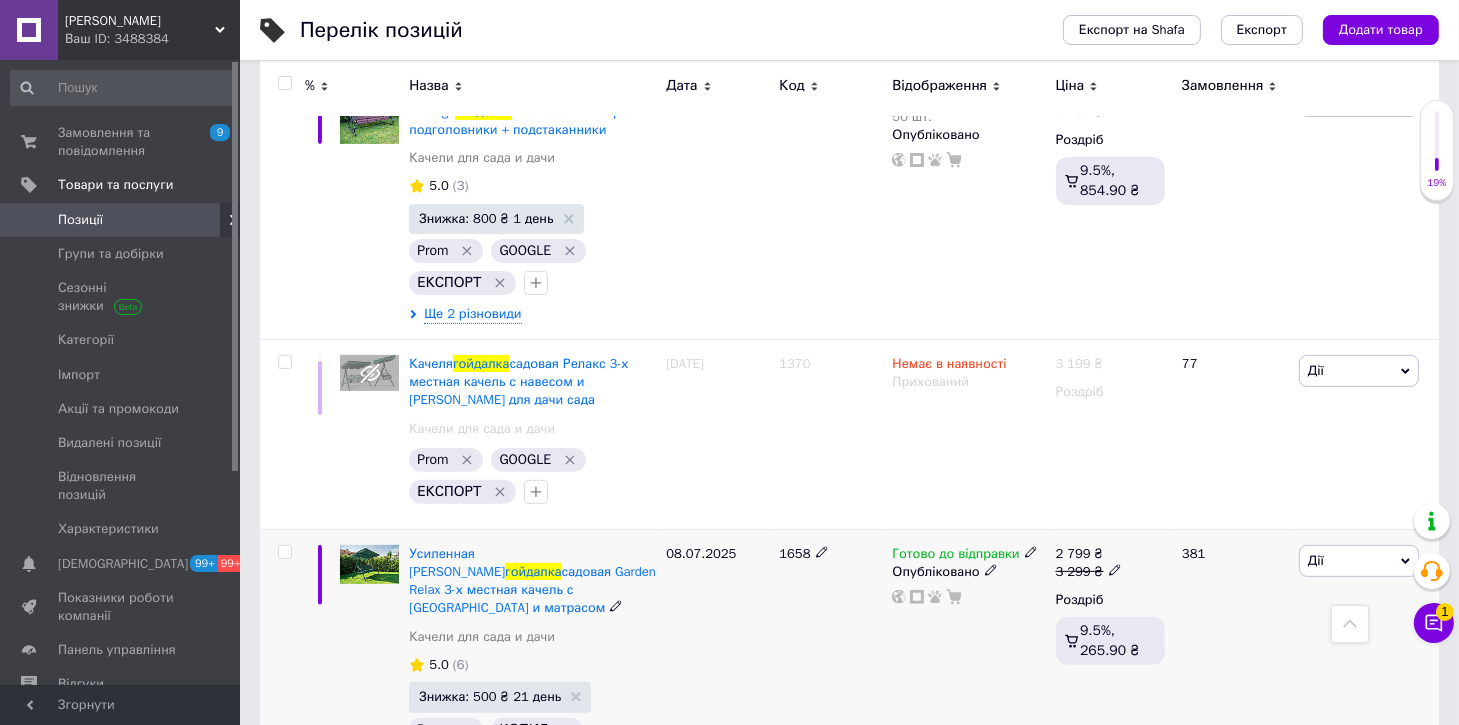 click on "2 799" at bounding box center (1073, 553) 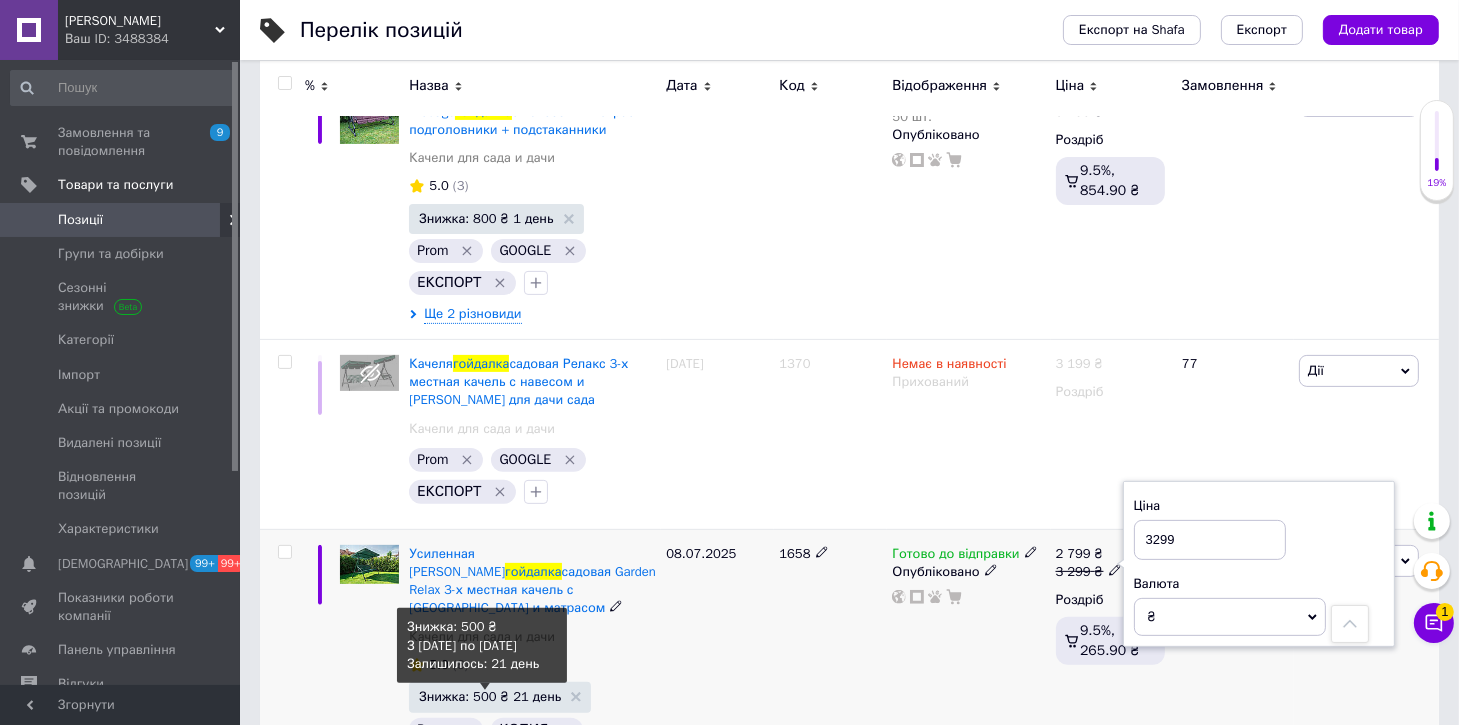 click on "Знижка: 500 ₴ 21 день" at bounding box center (490, 696) 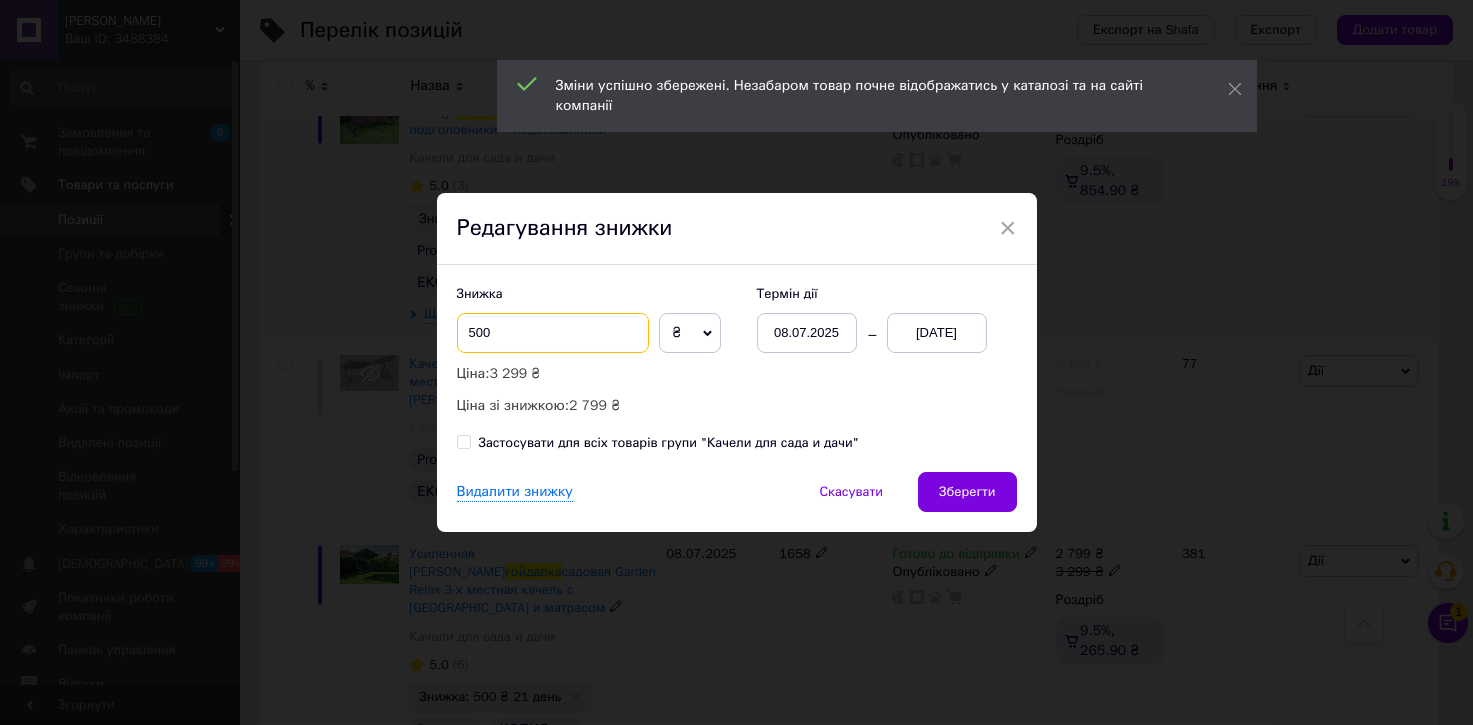 click on "× Редагування знижки Знижка 500 ₴ % Ціна:  3 299   ₴ Ціна зі знижкою:  2 799   ₴ Термін дії [DATE] [DATE] Застосувати для всіх товарів групи "Качели для сада и дачи" Видалити знижку   Скасувати   Зберегти" at bounding box center [736, 362] 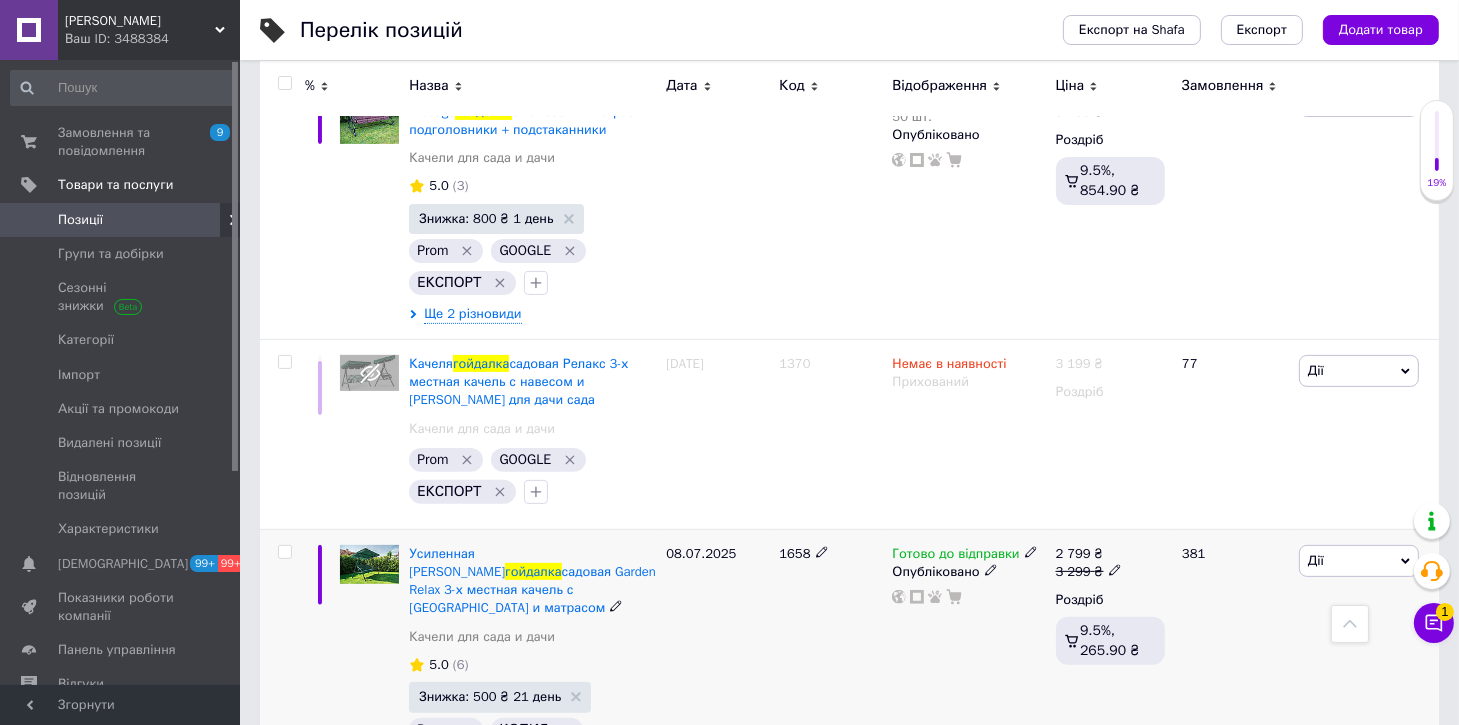 scroll, scrollTop: 724, scrollLeft: 0, axis: vertical 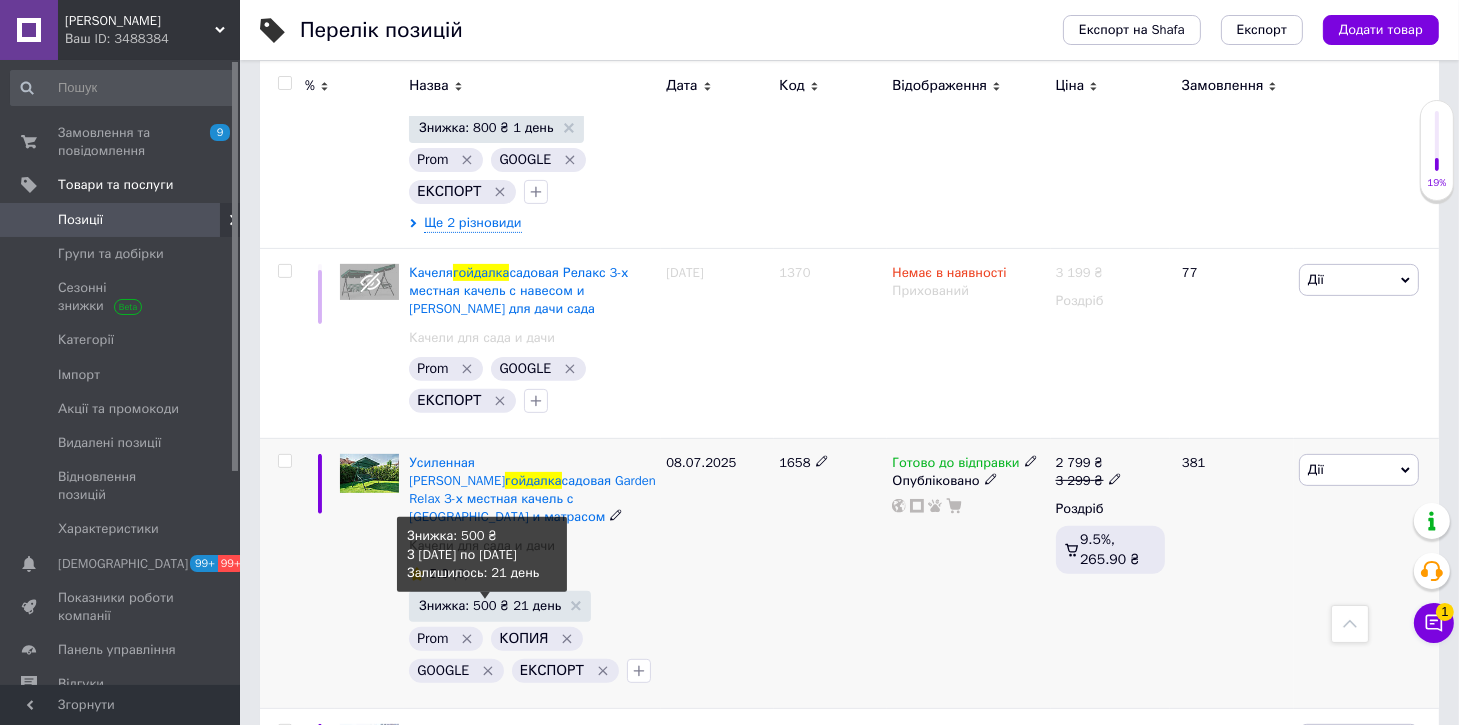click on "Знижка: 500 ₴ 21 день" at bounding box center (490, 605) 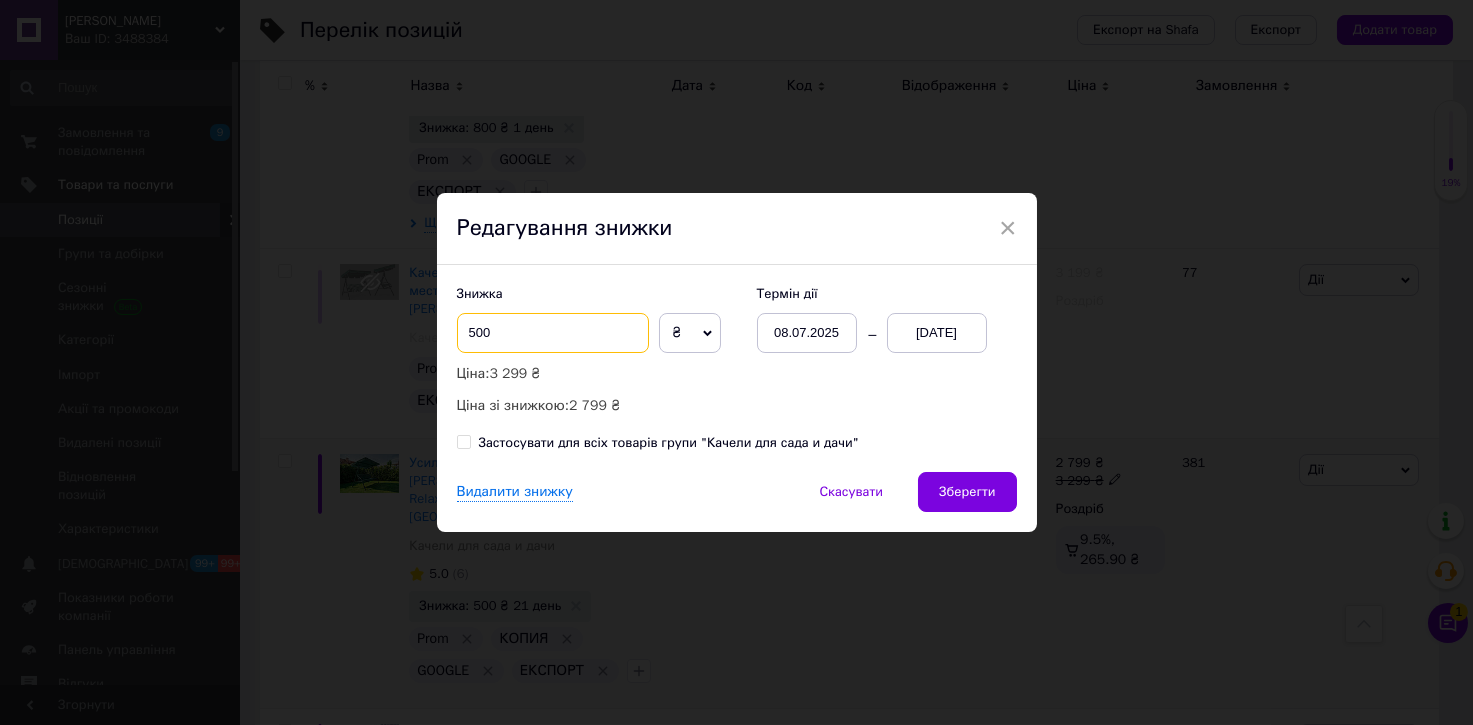 drag, startPoint x: 479, startPoint y: 336, endPoint x: 447, endPoint y: 333, distance: 32.140316 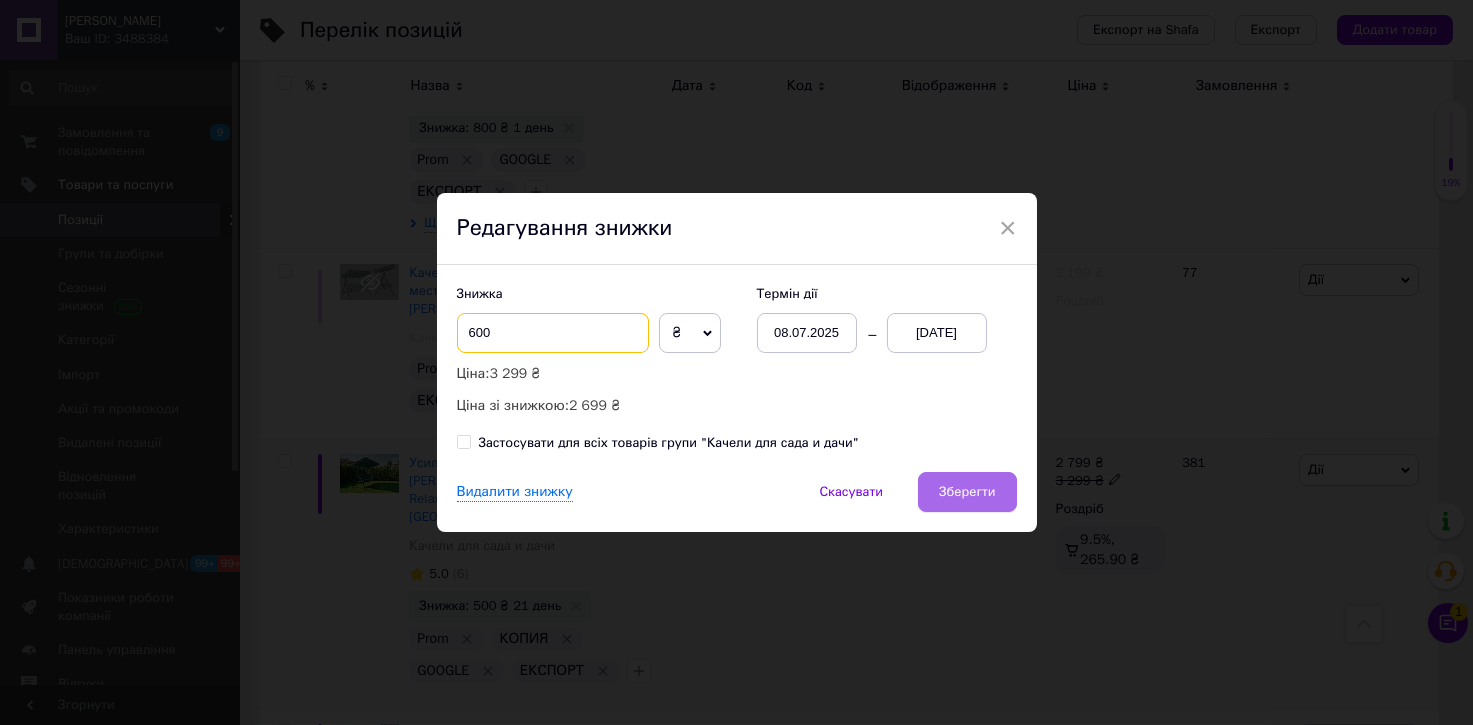 type on "600" 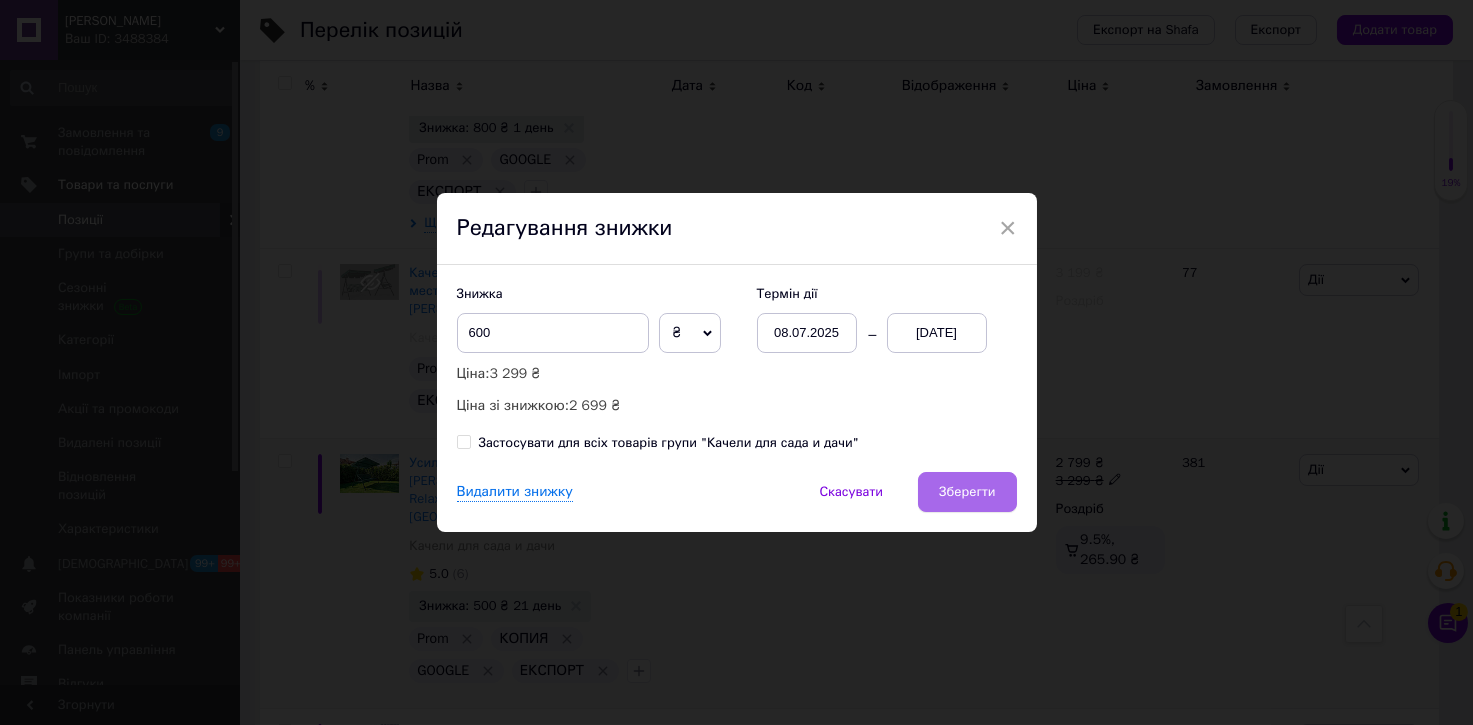 click on "Зберегти" at bounding box center [967, 492] 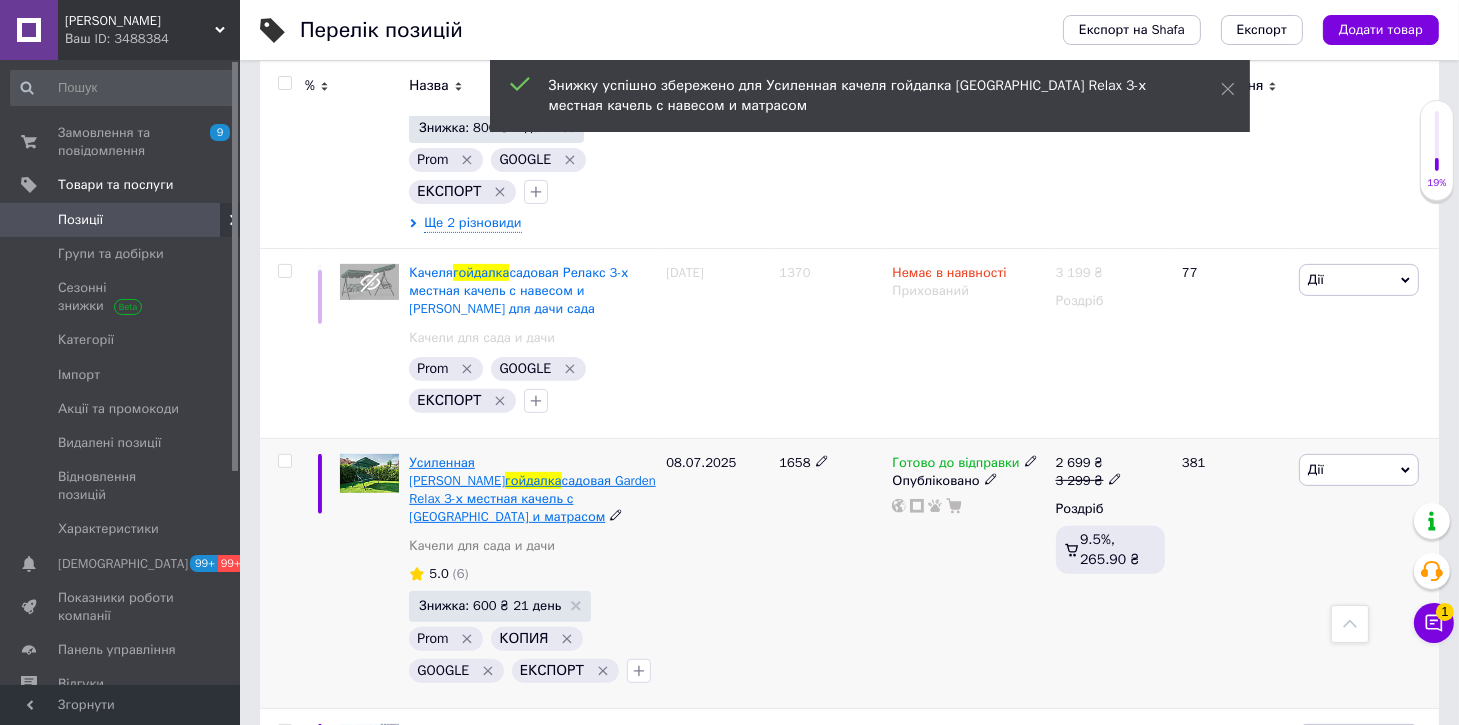 click on "садовая Garden Relax 3-х местная качель с [GEOGRAPHIC_DATA] и матрасом" at bounding box center (532, 498) 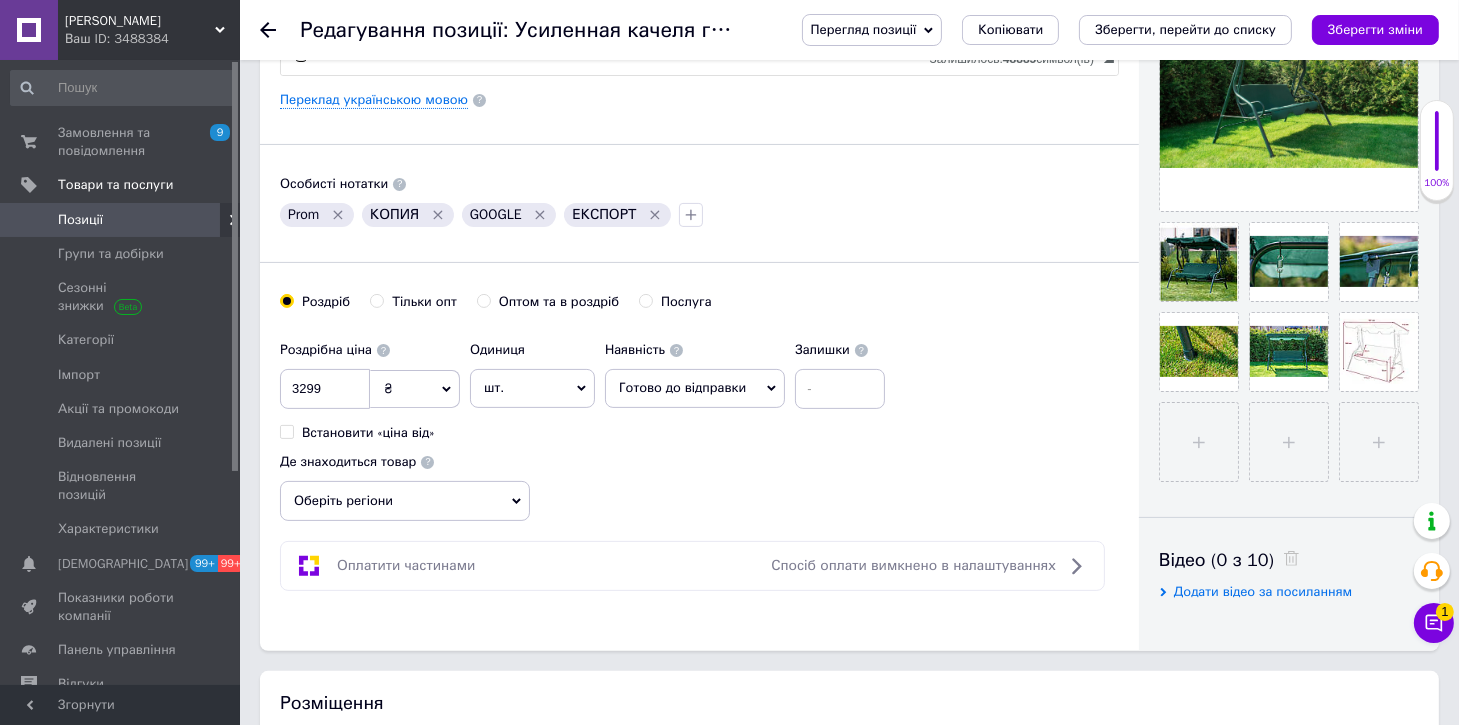 scroll, scrollTop: 1000, scrollLeft: 0, axis: vertical 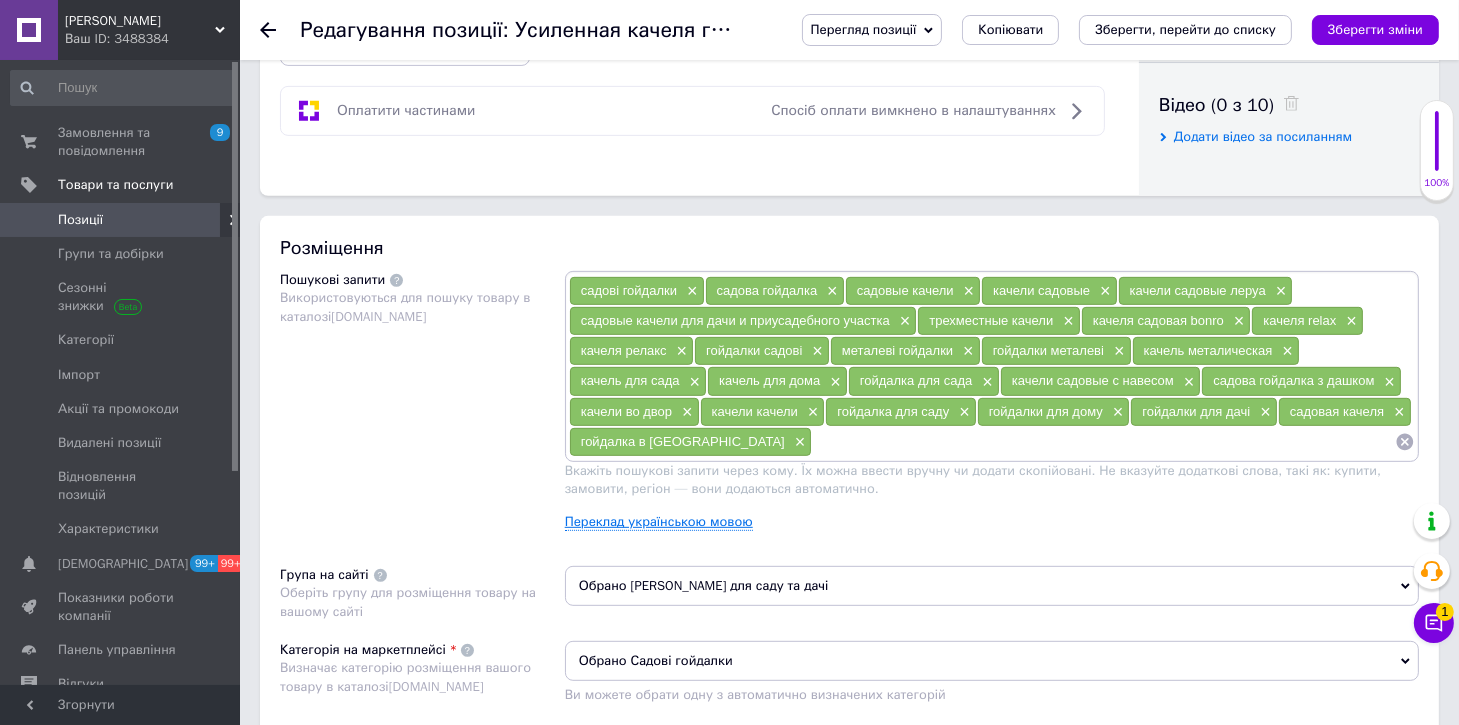 click on "Переклад українською мовою" at bounding box center [659, 522] 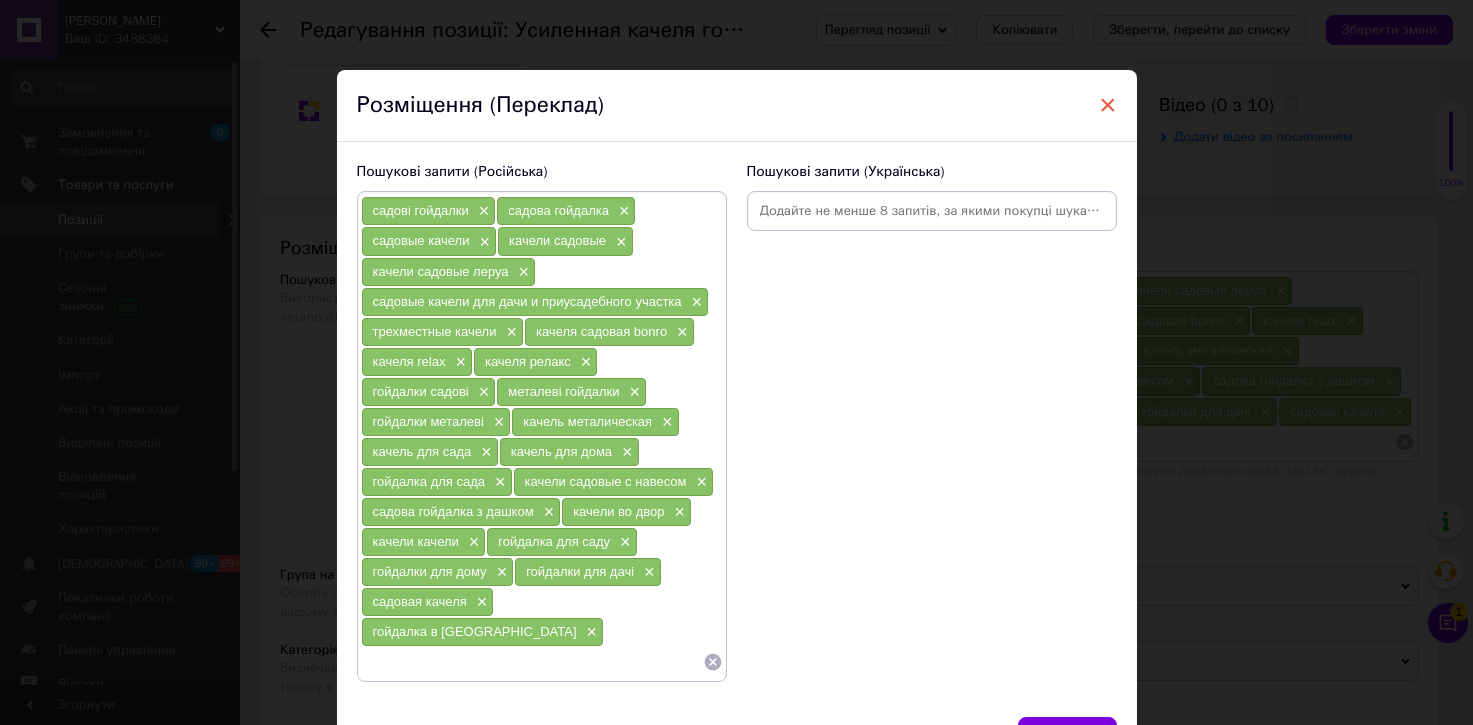 click on "×" at bounding box center (1108, 105) 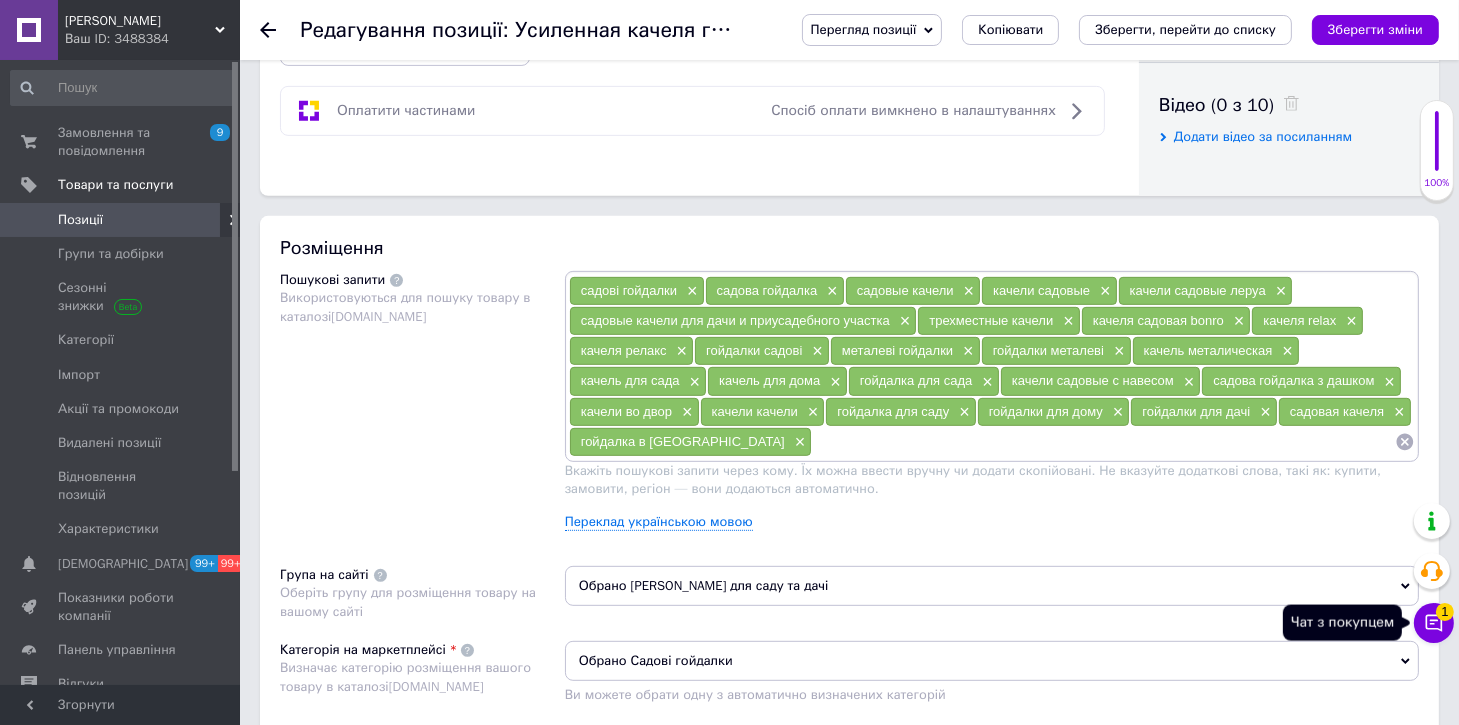 click on "Чат з покупцем 1" at bounding box center [1434, 623] 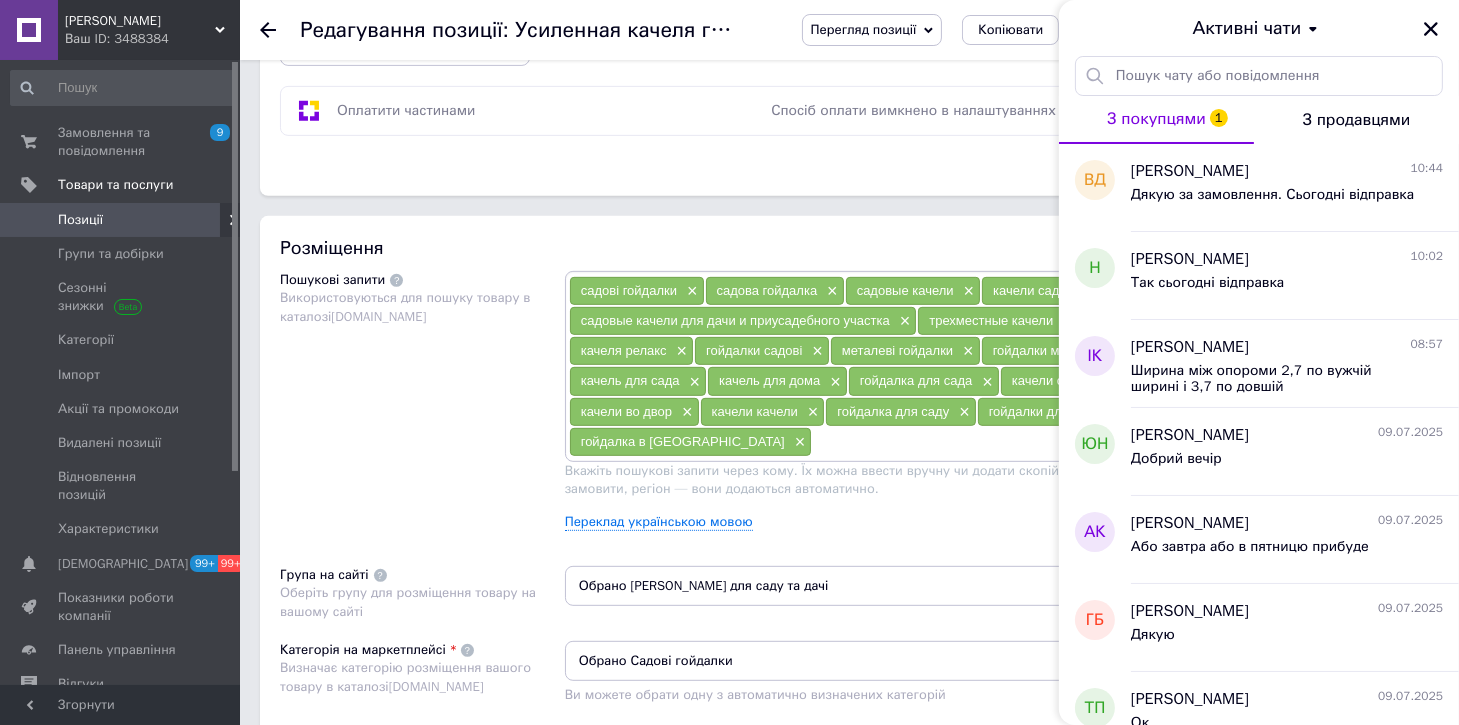 click on "З покупцями 1" at bounding box center (1156, 119) 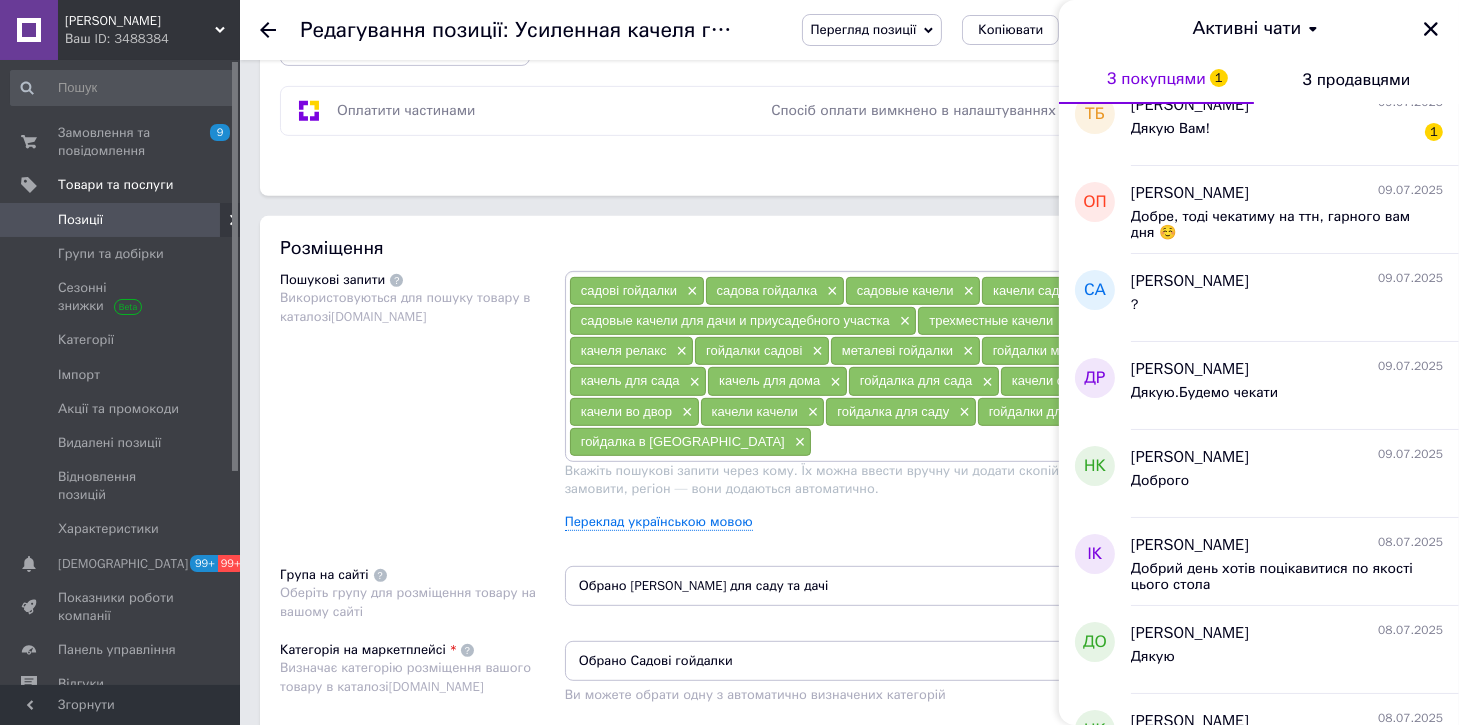 scroll, scrollTop: 545, scrollLeft: 0, axis: vertical 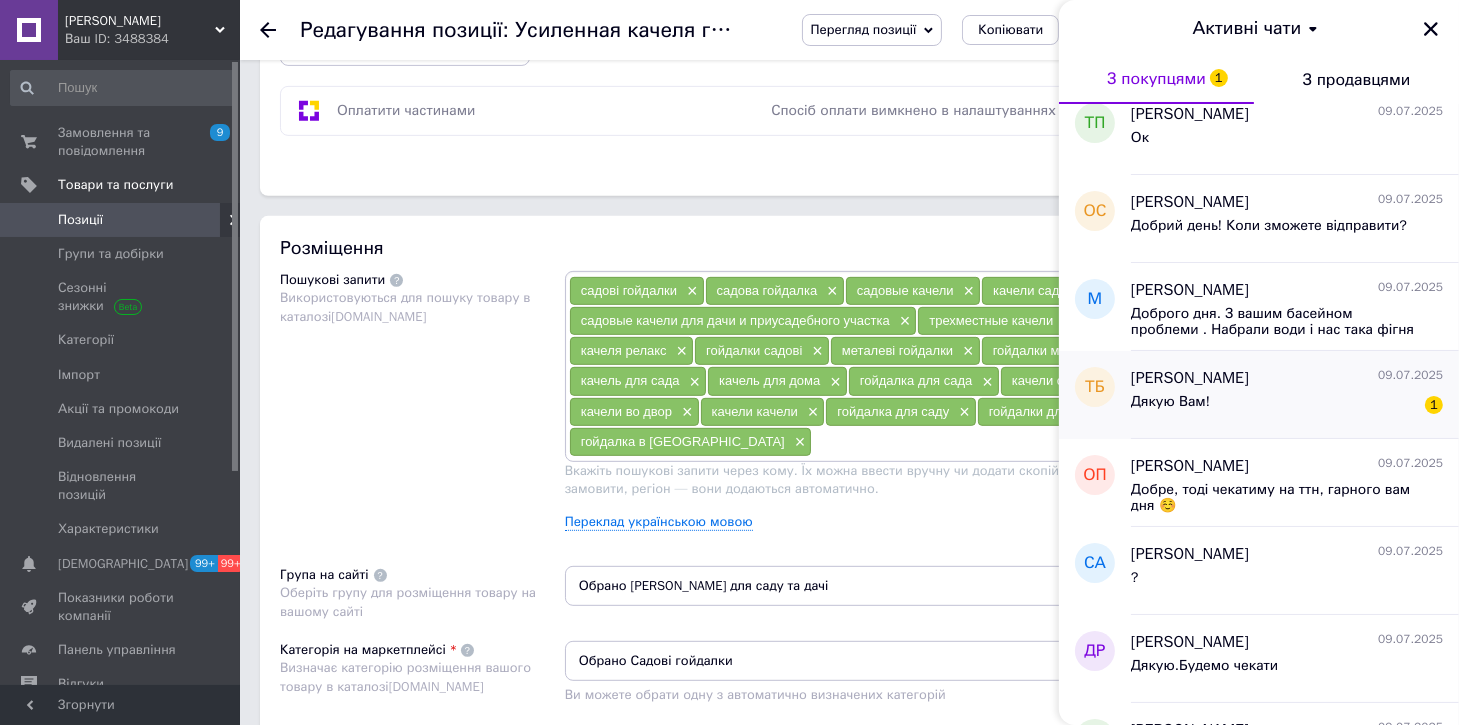 click on "Дякую Вам! 1" at bounding box center [1287, 406] 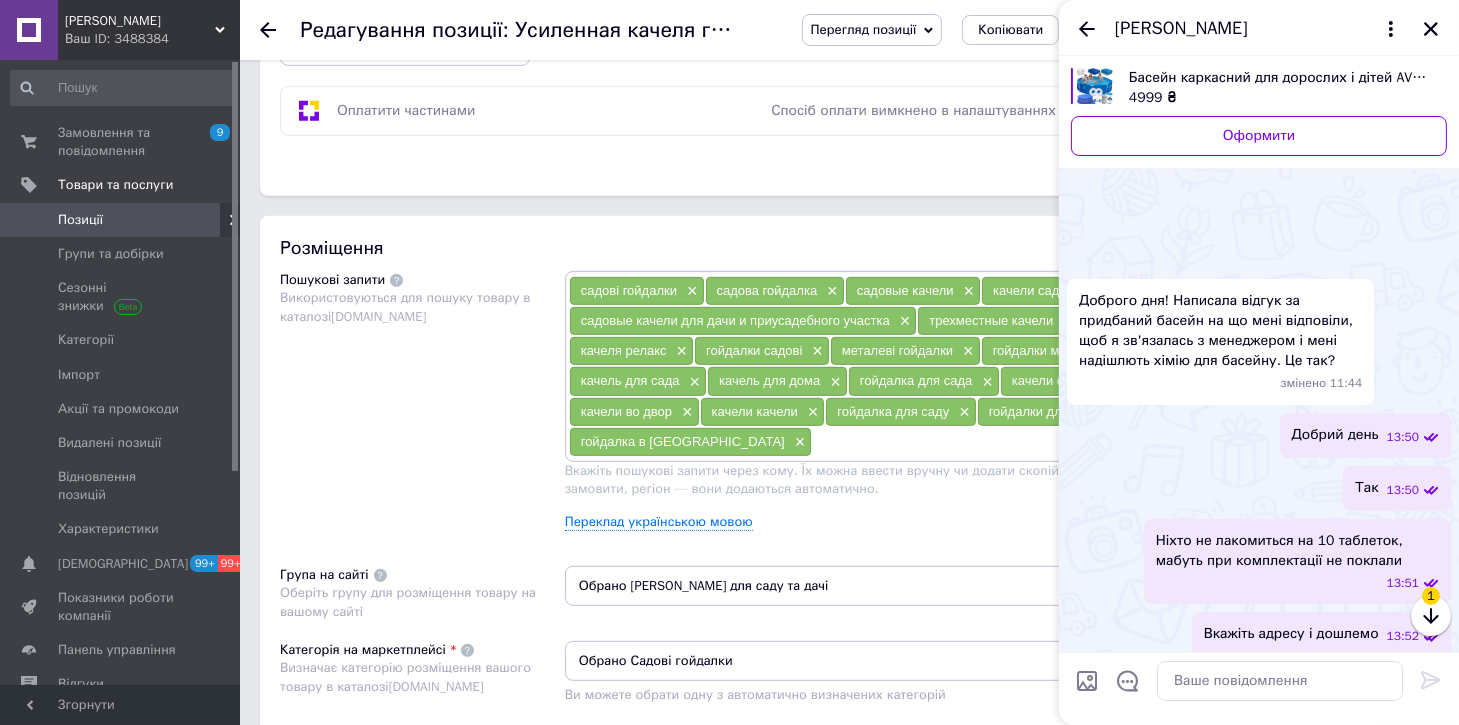 scroll, scrollTop: 486, scrollLeft: 0, axis: vertical 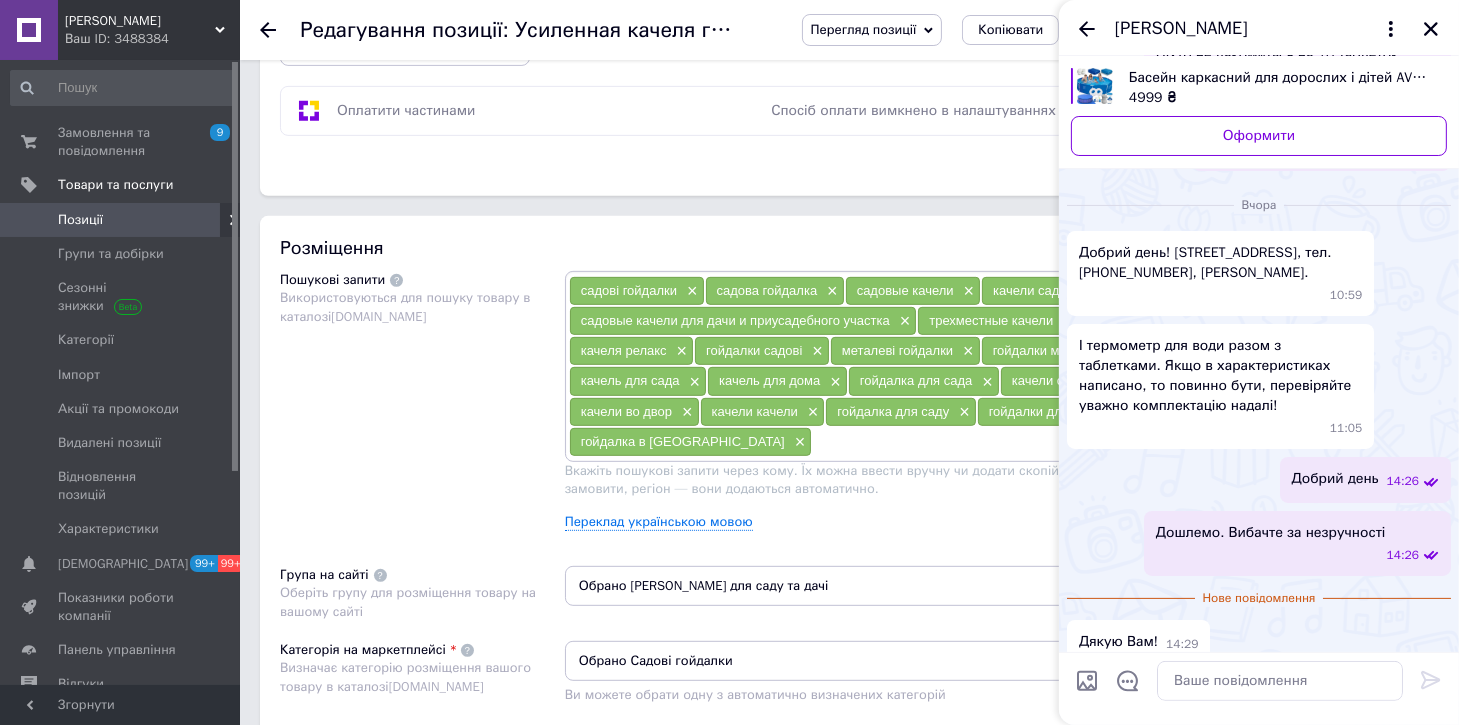 click on "Добрий день! [STREET_ADDRESS], тел. [PHONE_NUMBER], [PERSON_NAME]." at bounding box center [1220, 263] 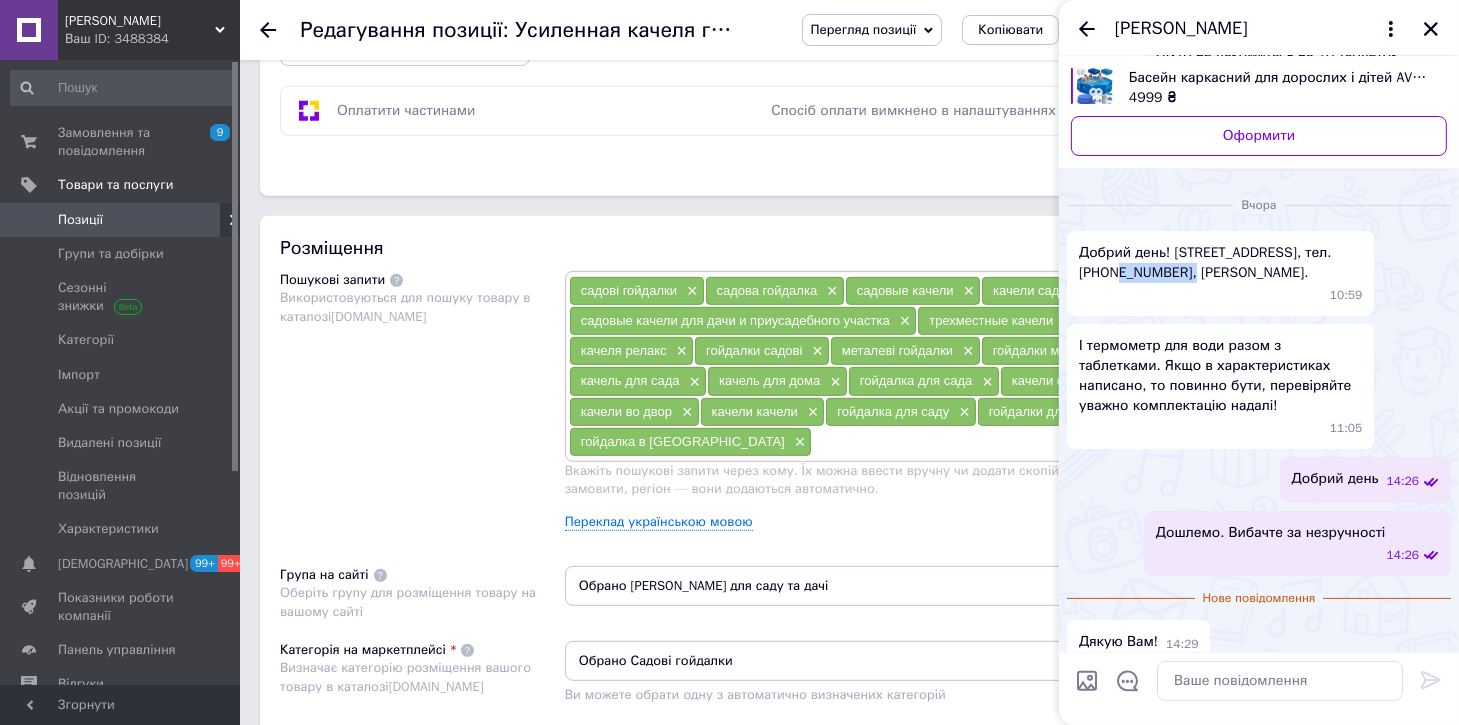 click on "Добрий день! [STREET_ADDRESS], тел. [PHONE_NUMBER], [PERSON_NAME]." at bounding box center [1220, 263] 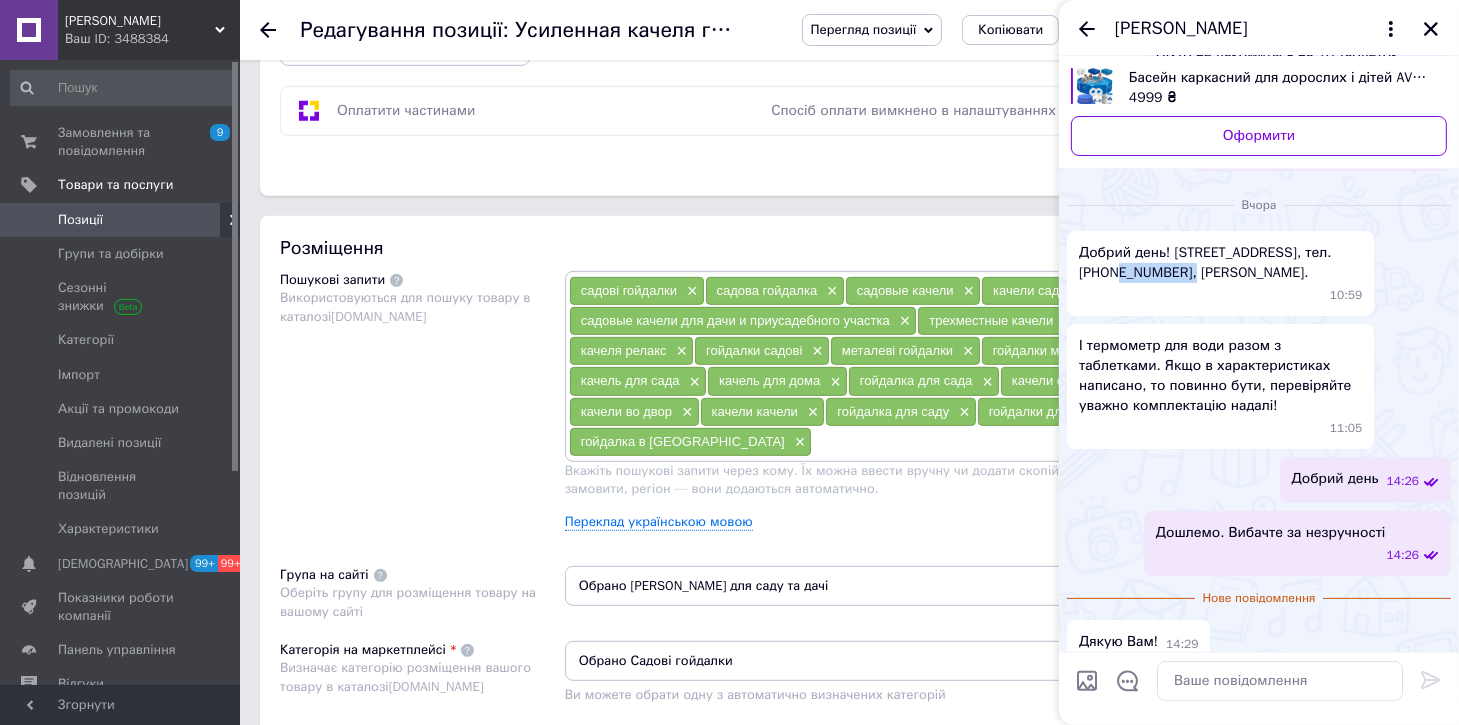 click on "Позиції" at bounding box center [121, 220] 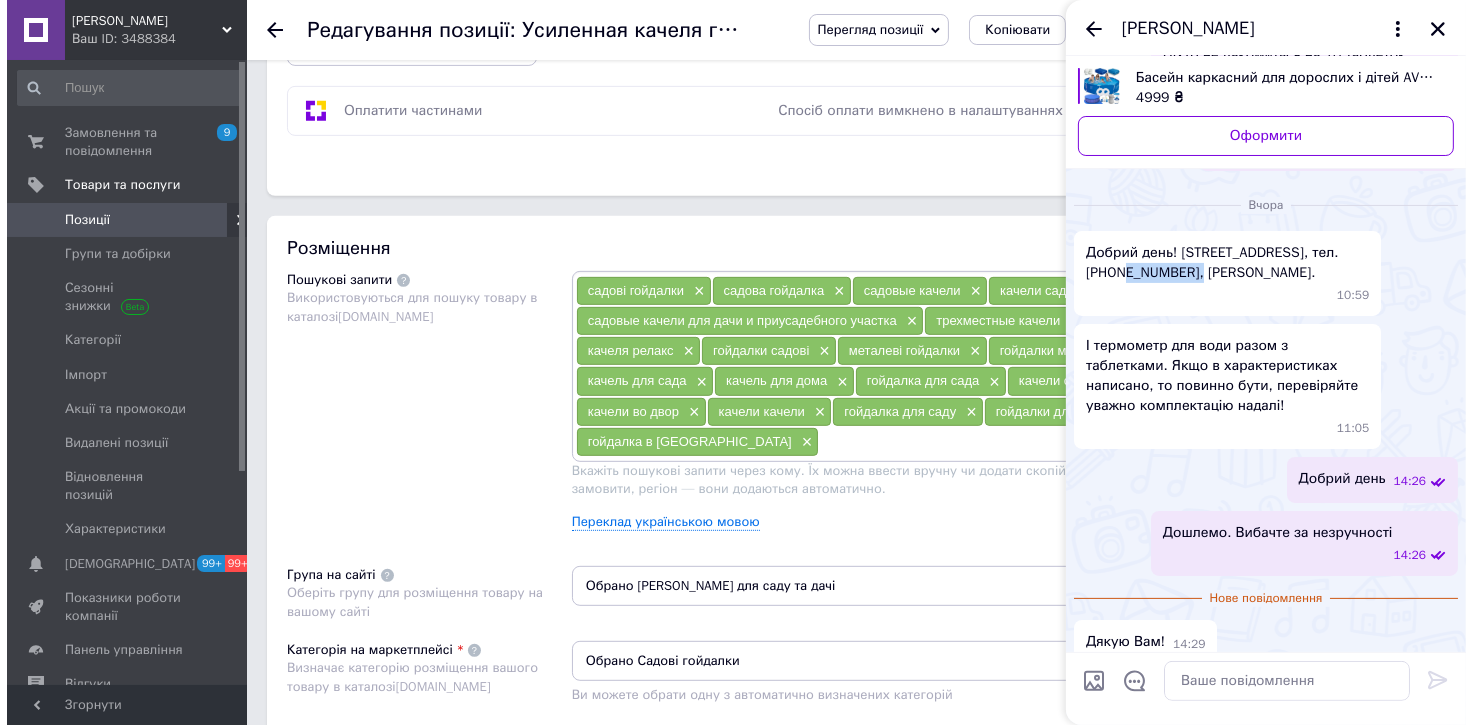 scroll, scrollTop: 0, scrollLeft: 0, axis: both 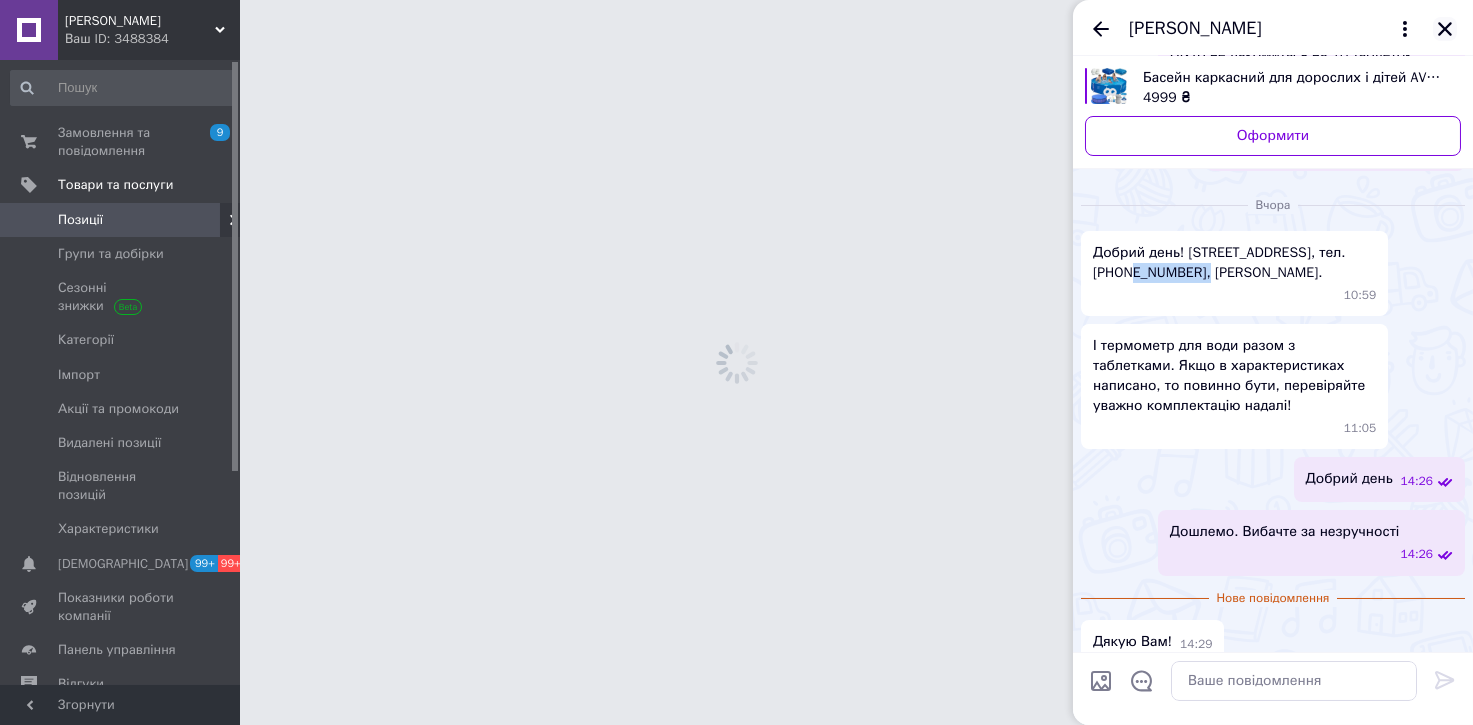 click 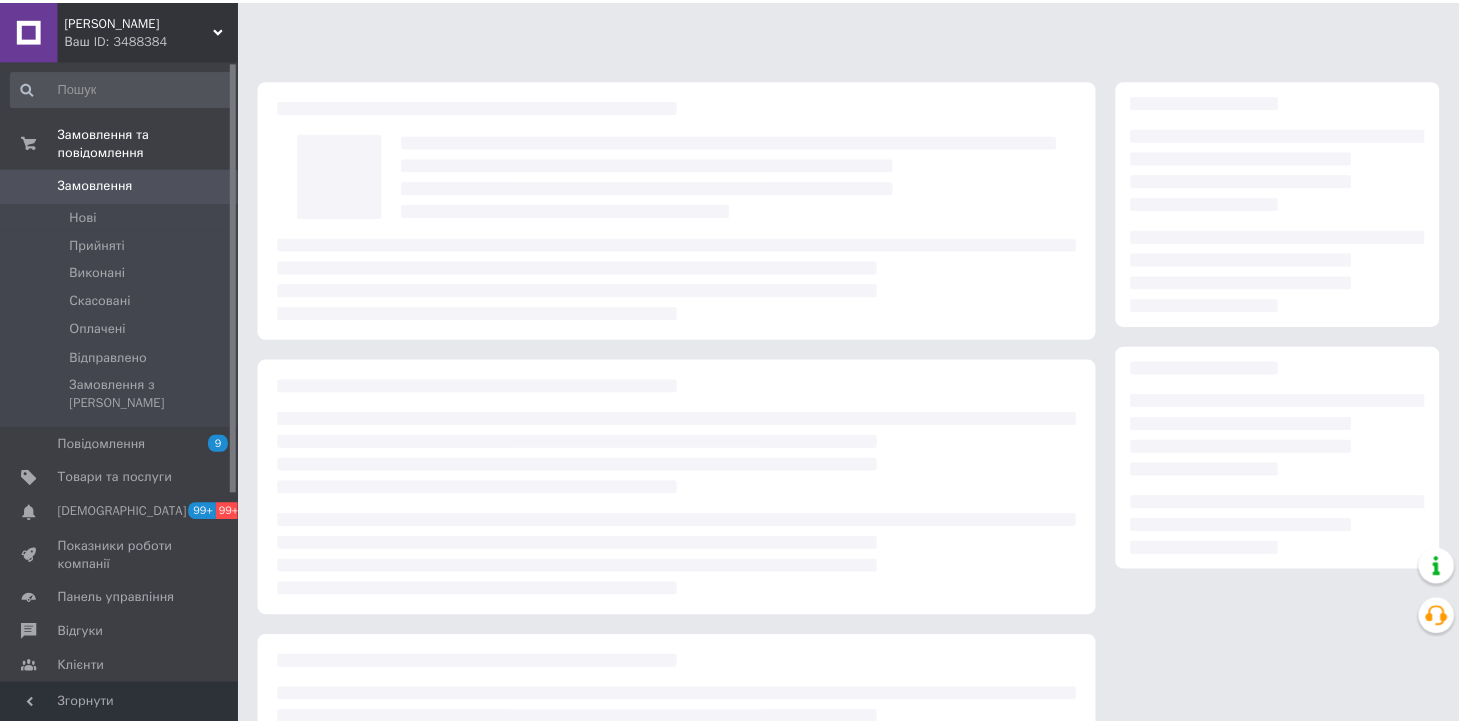 scroll, scrollTop: 0, scrollLeft: 0, axis: both 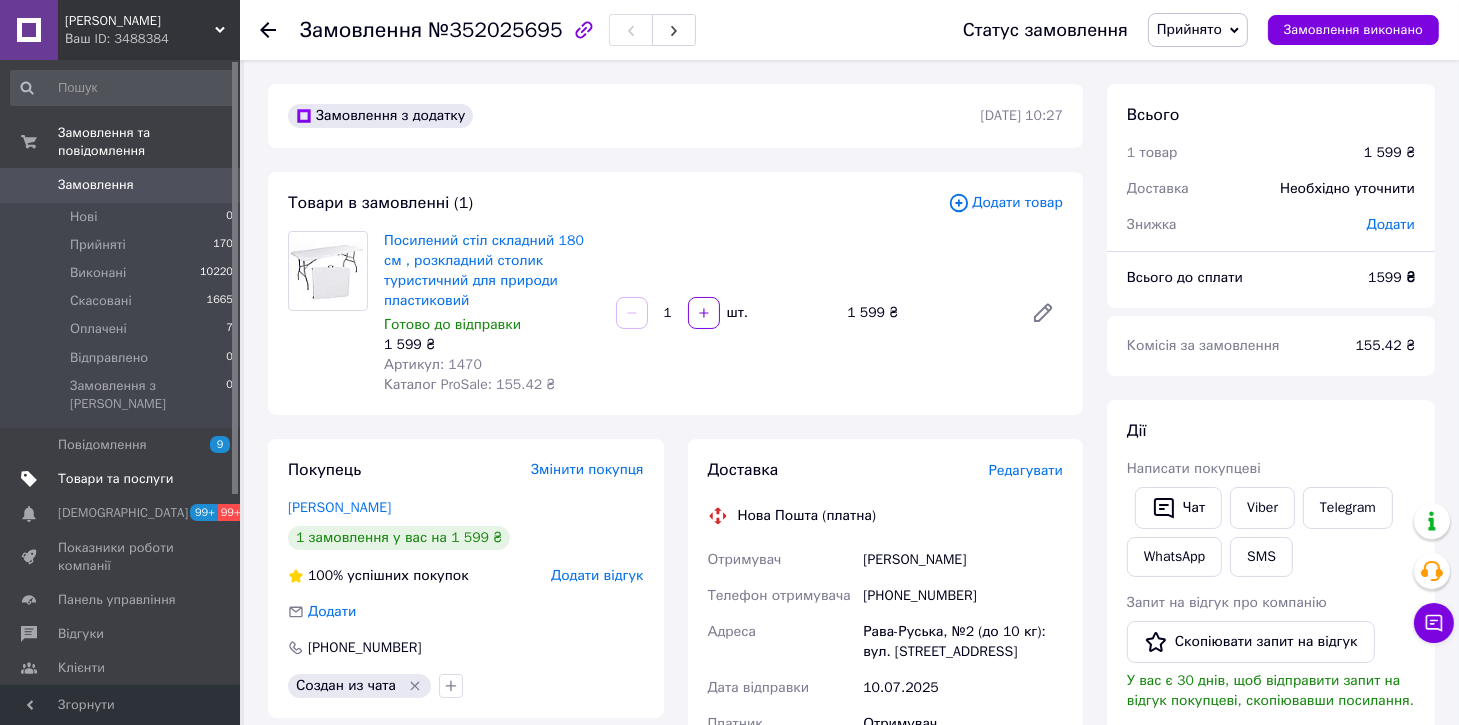 click on "Товари та послуги" at bounding box center (115, 479) 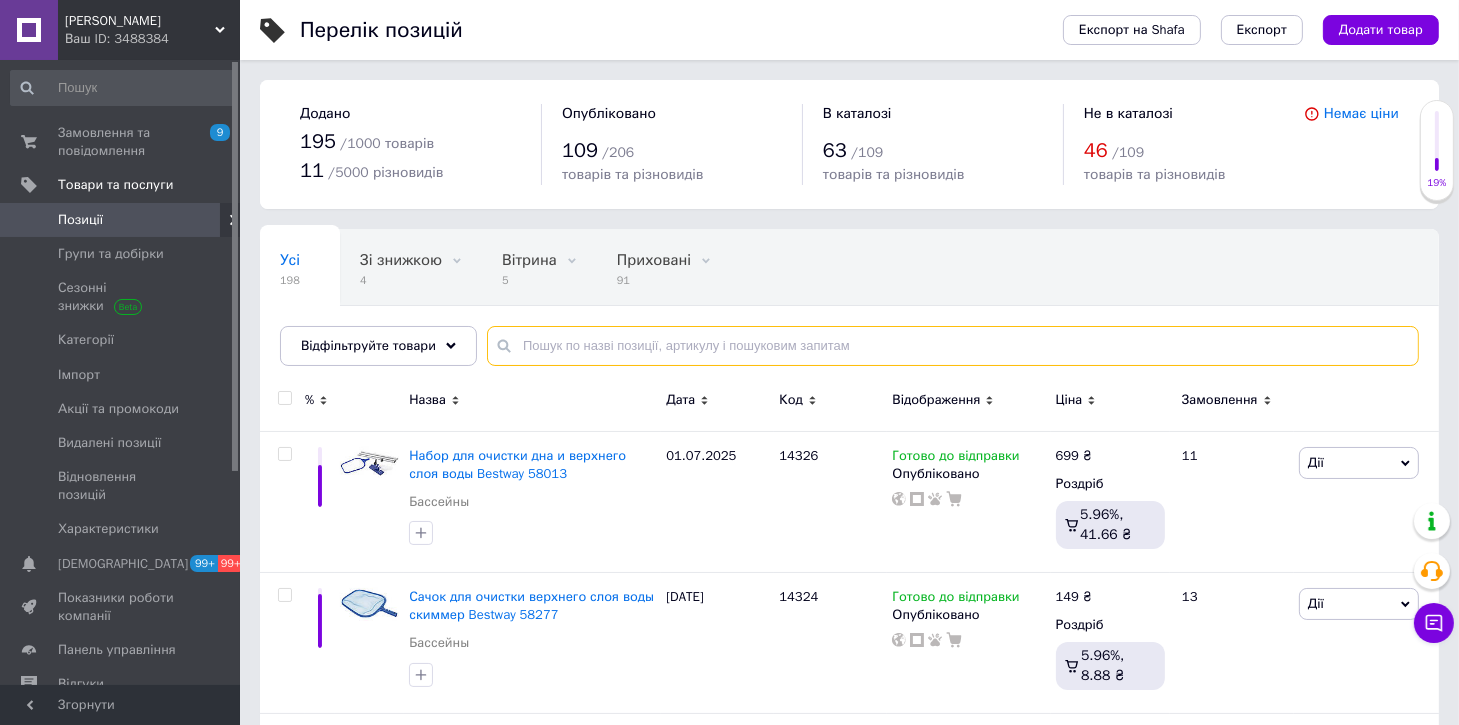 click at bounding box center (953, 346) 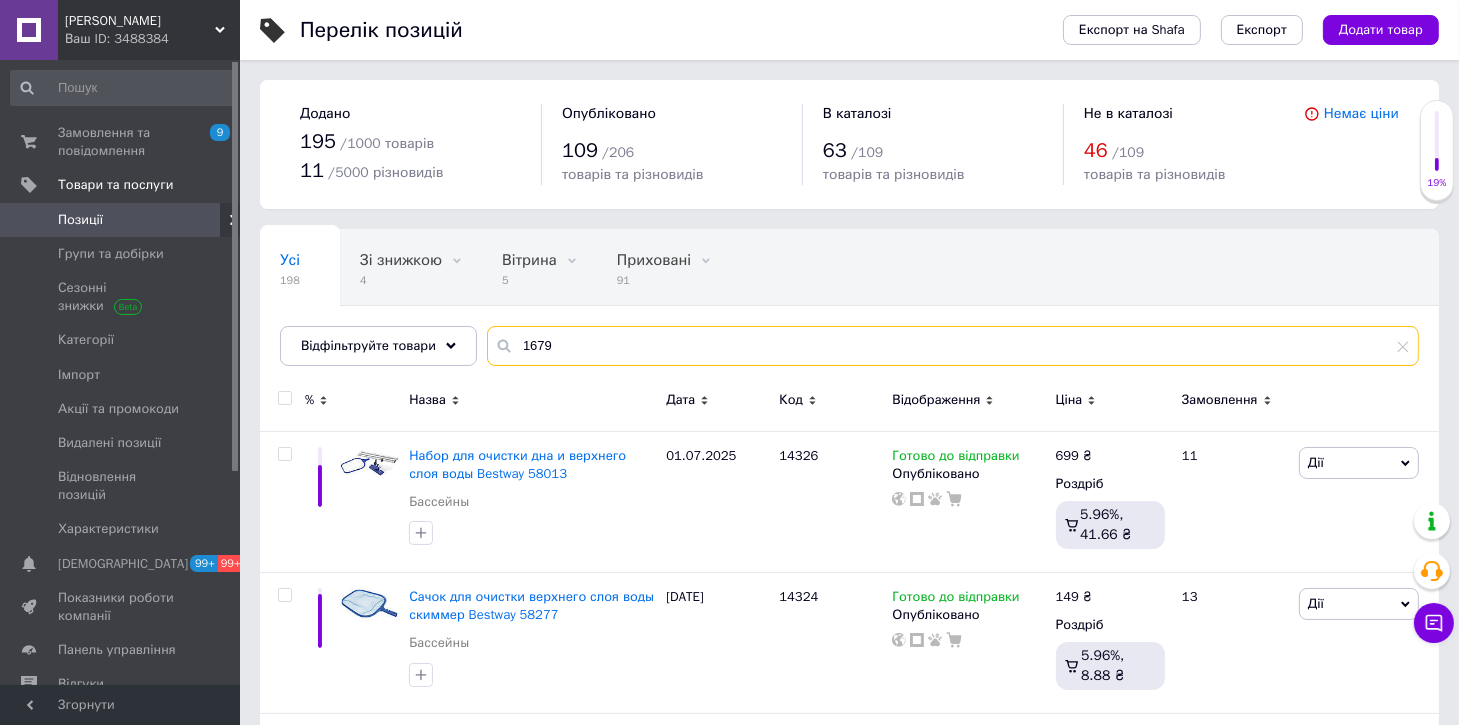 type on "1679" 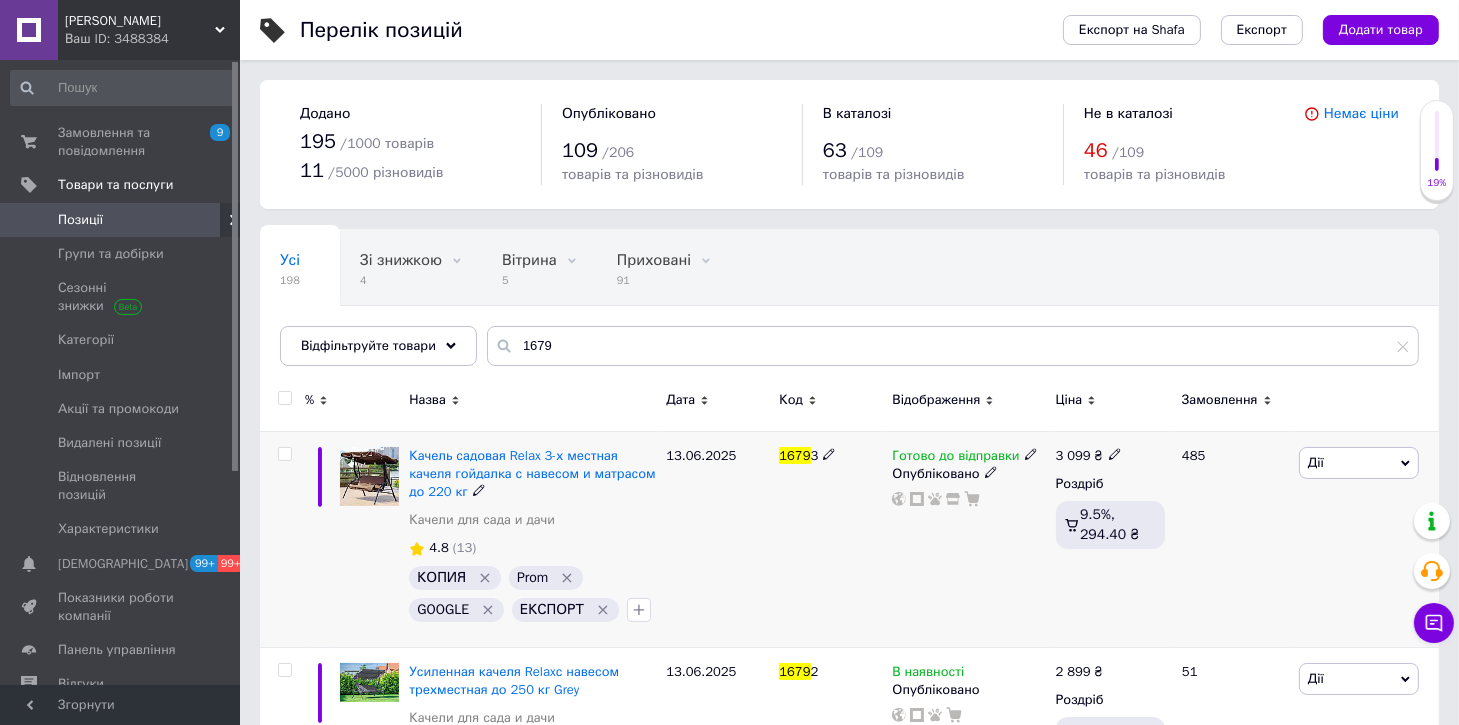 click 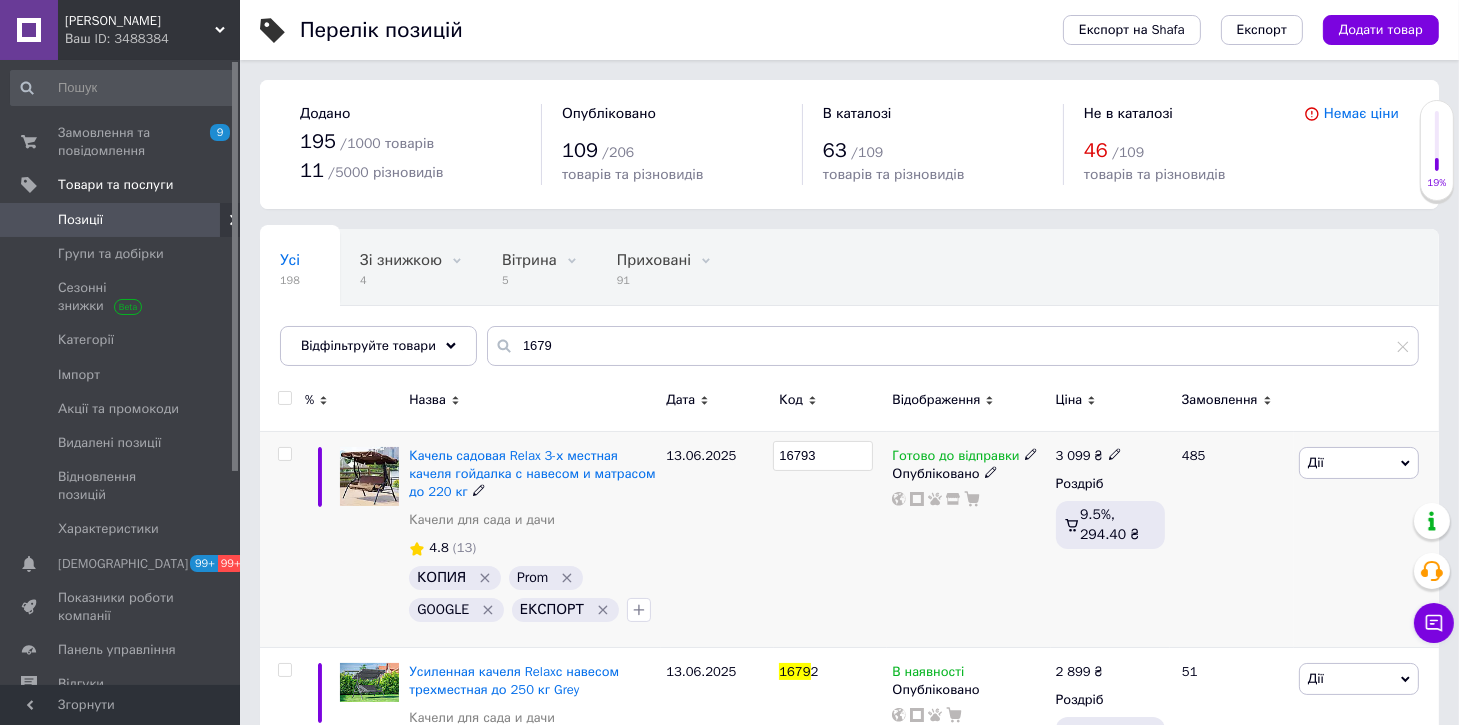 drag, startPoint x: 828, startPoint y: 458, endPoint x: 809, endPoint y: 458, distance: 19 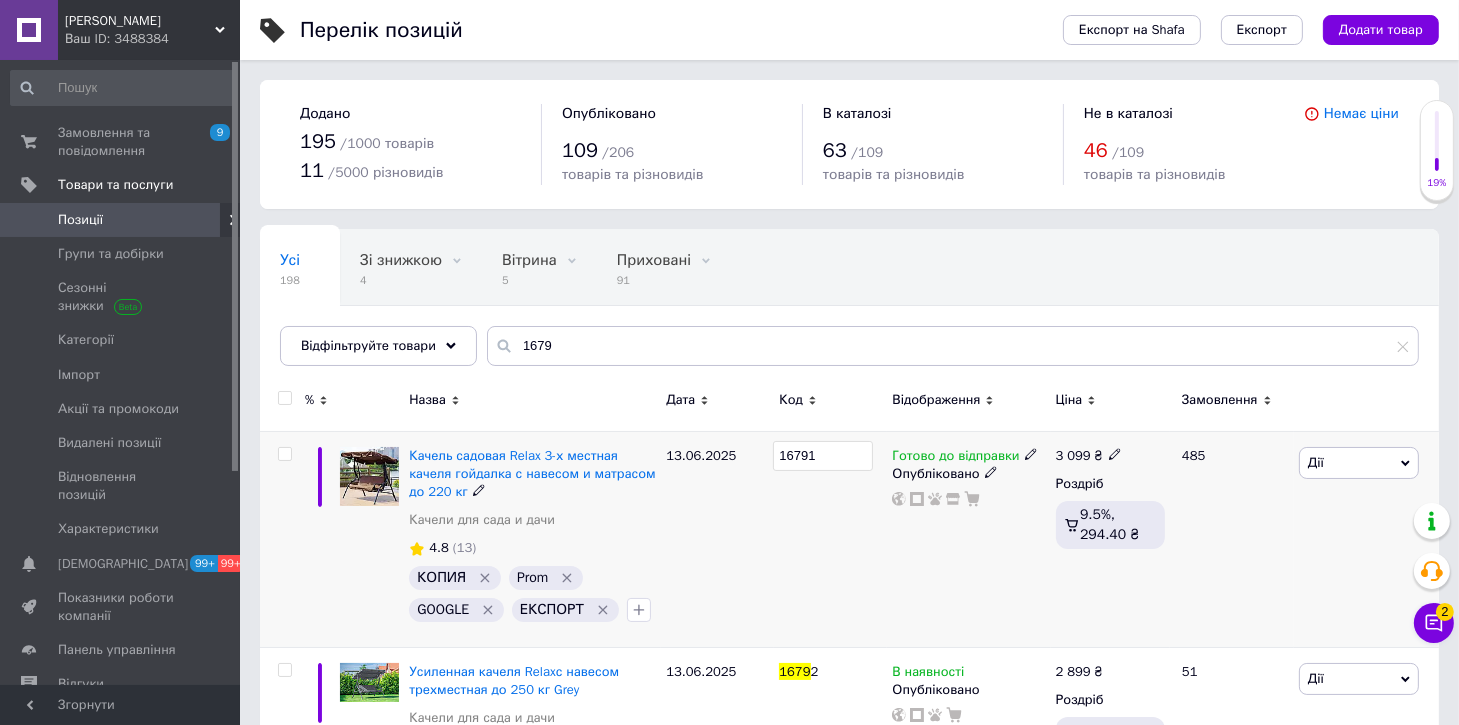 click on "16791" at bounding box center (830, 539) 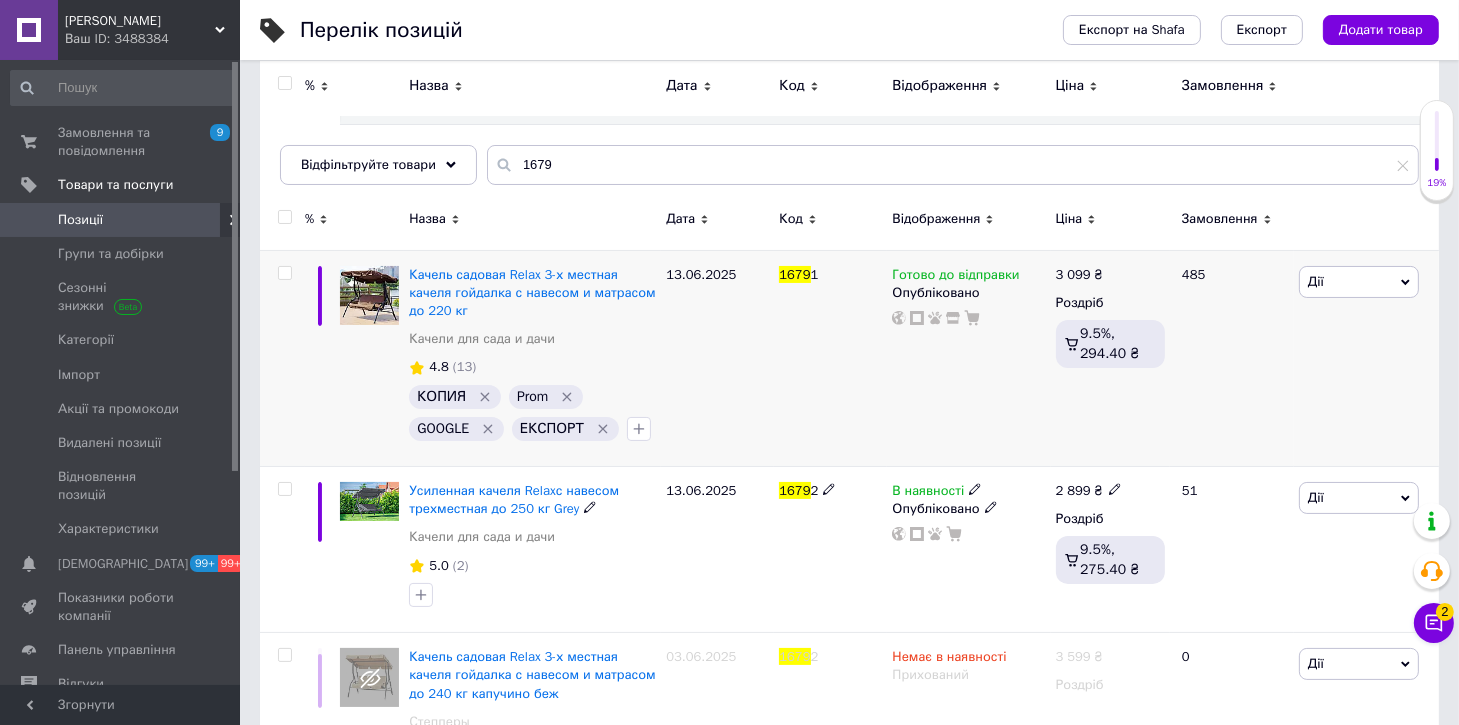 scroll, scrollTop: 513, scrollLeft: 0, axis: vertical 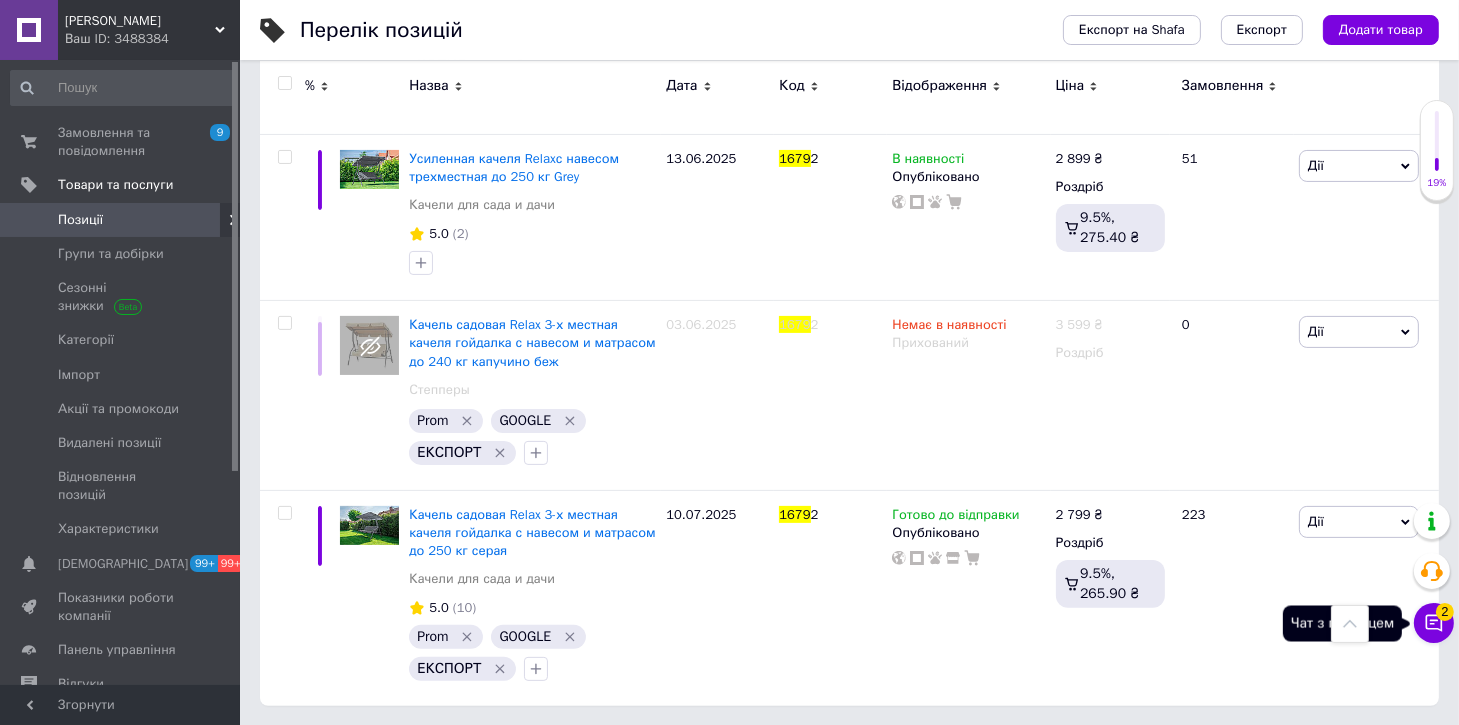 click 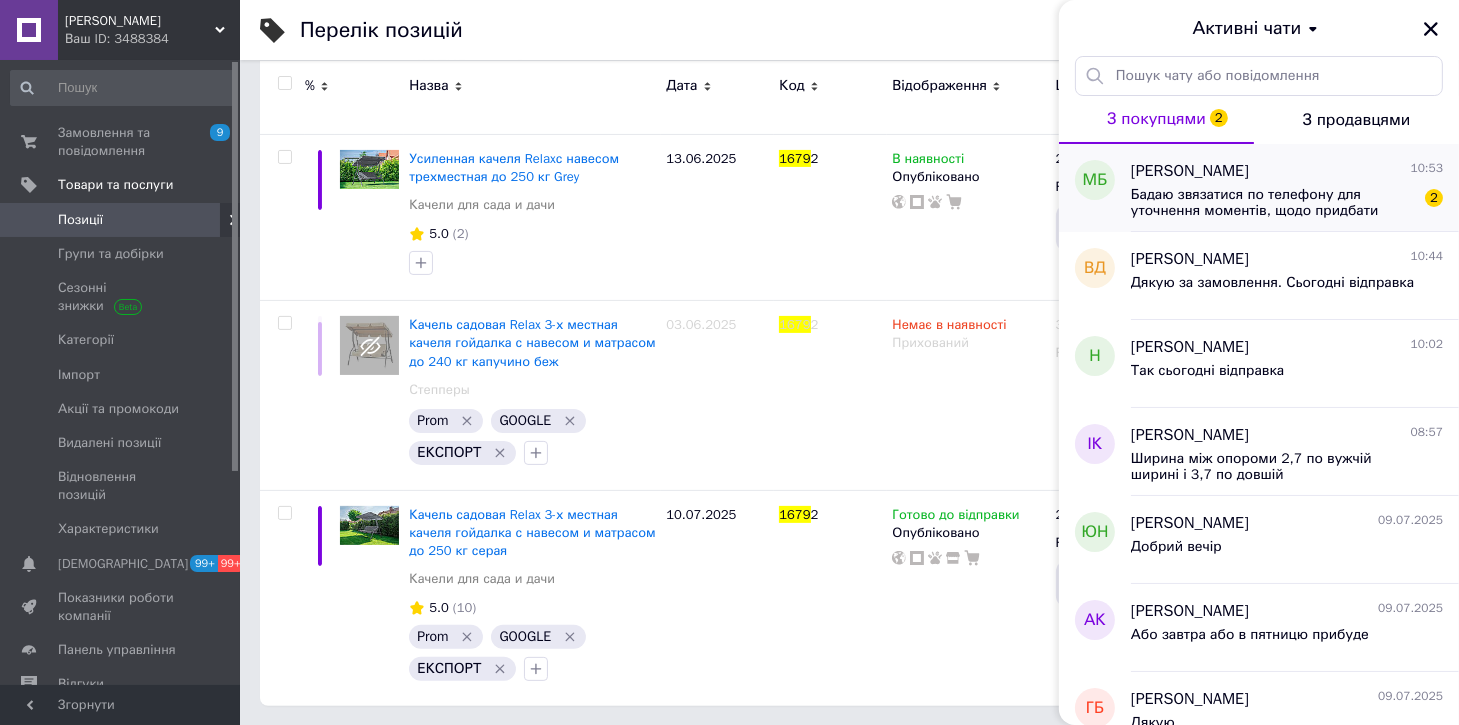 click on "Бадаю звязатися по телефону для уточнення моментів, щодо придбати даної гойлалки" at bounding box center [1273, 203] 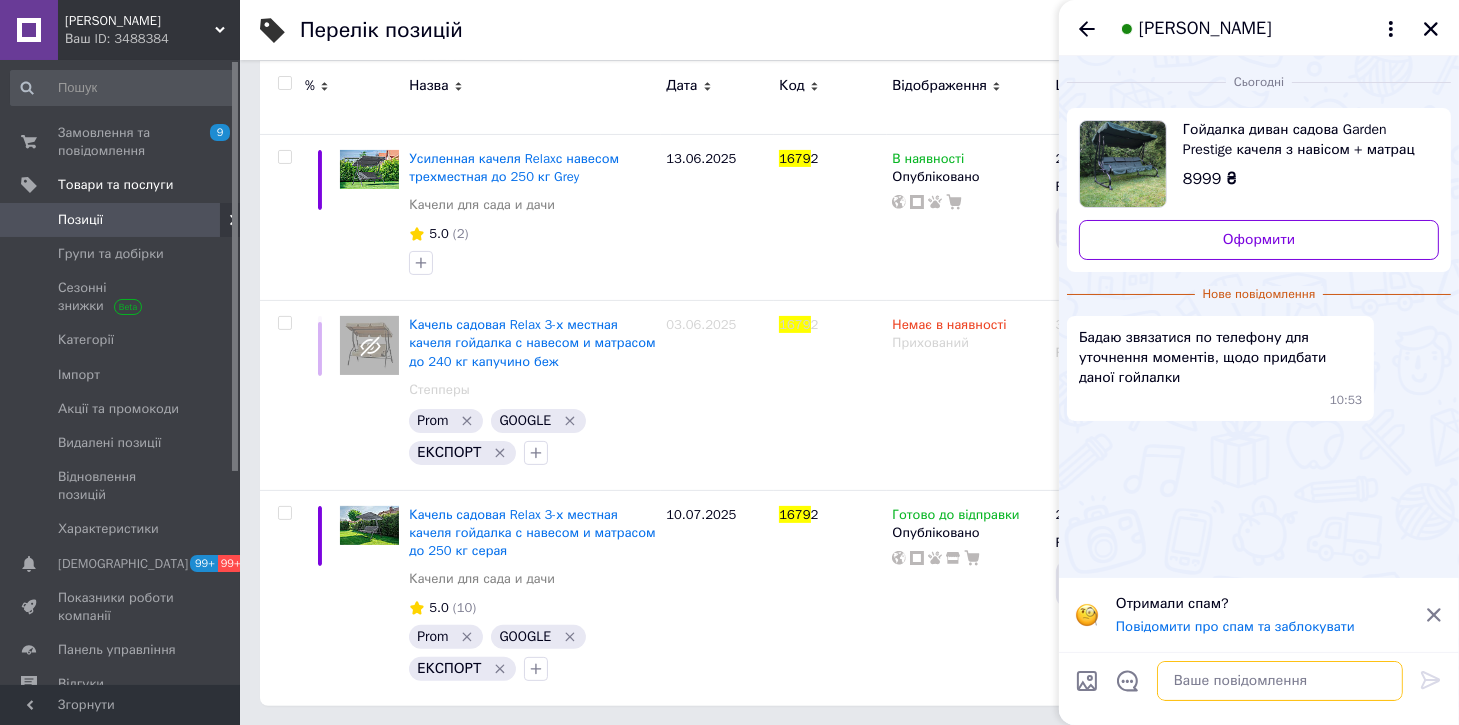 click at bounding box center [1280, 681] 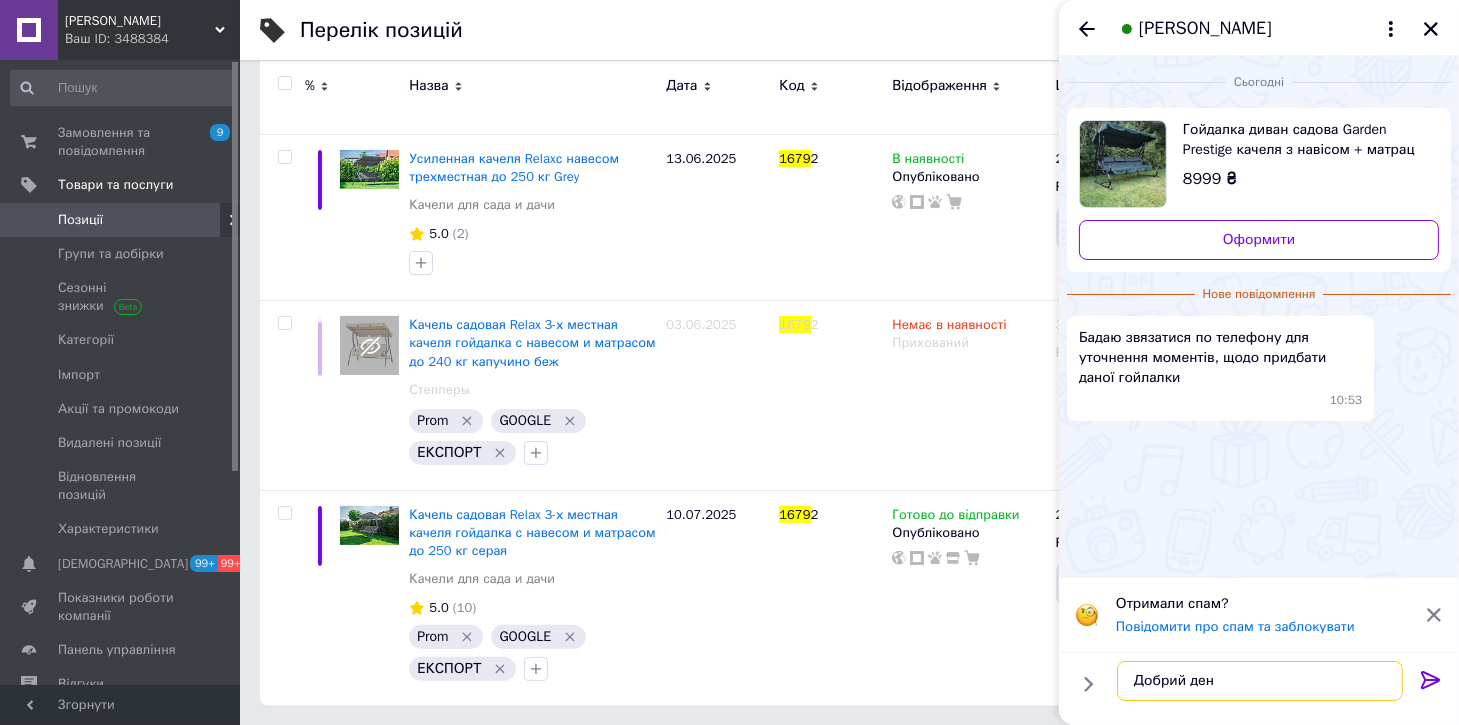 type on "Добрий день" 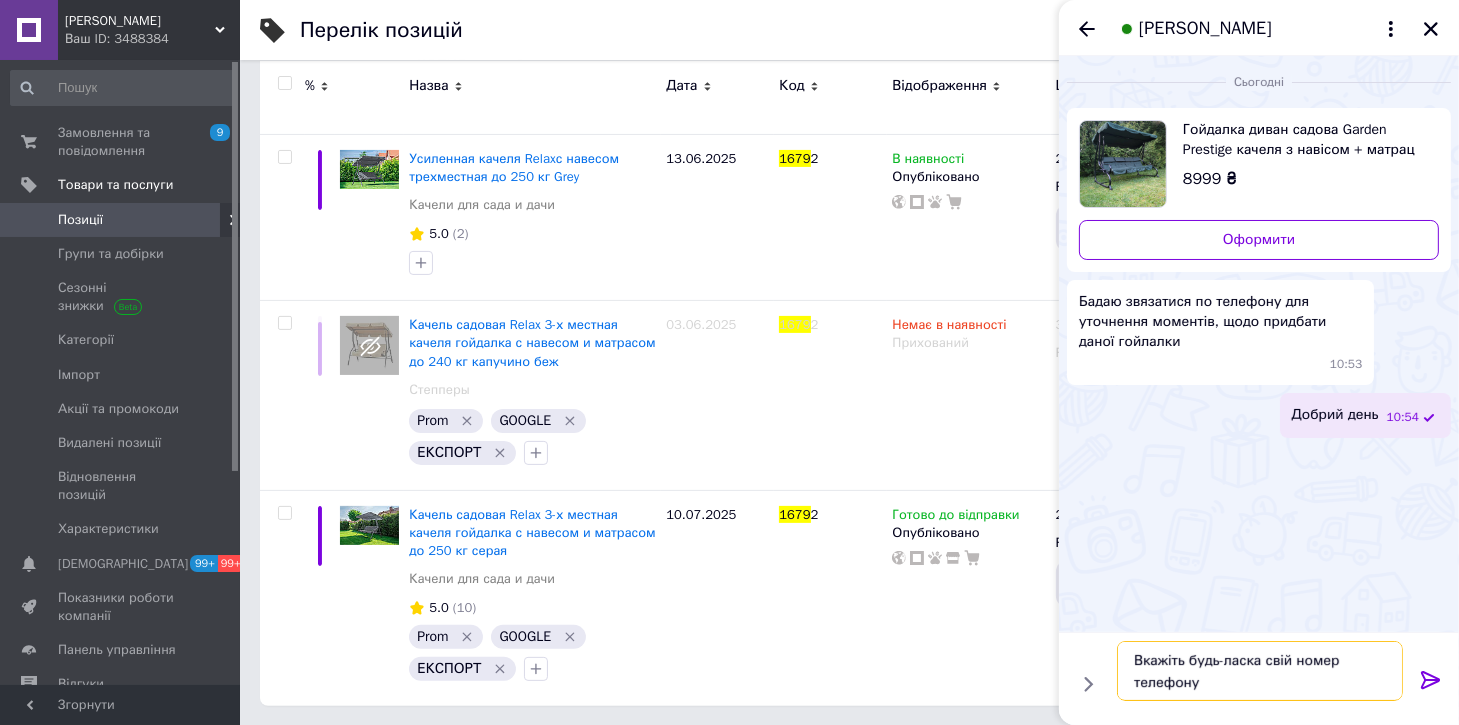 type on "Вкажіть будь-ласка свій номер телефону" 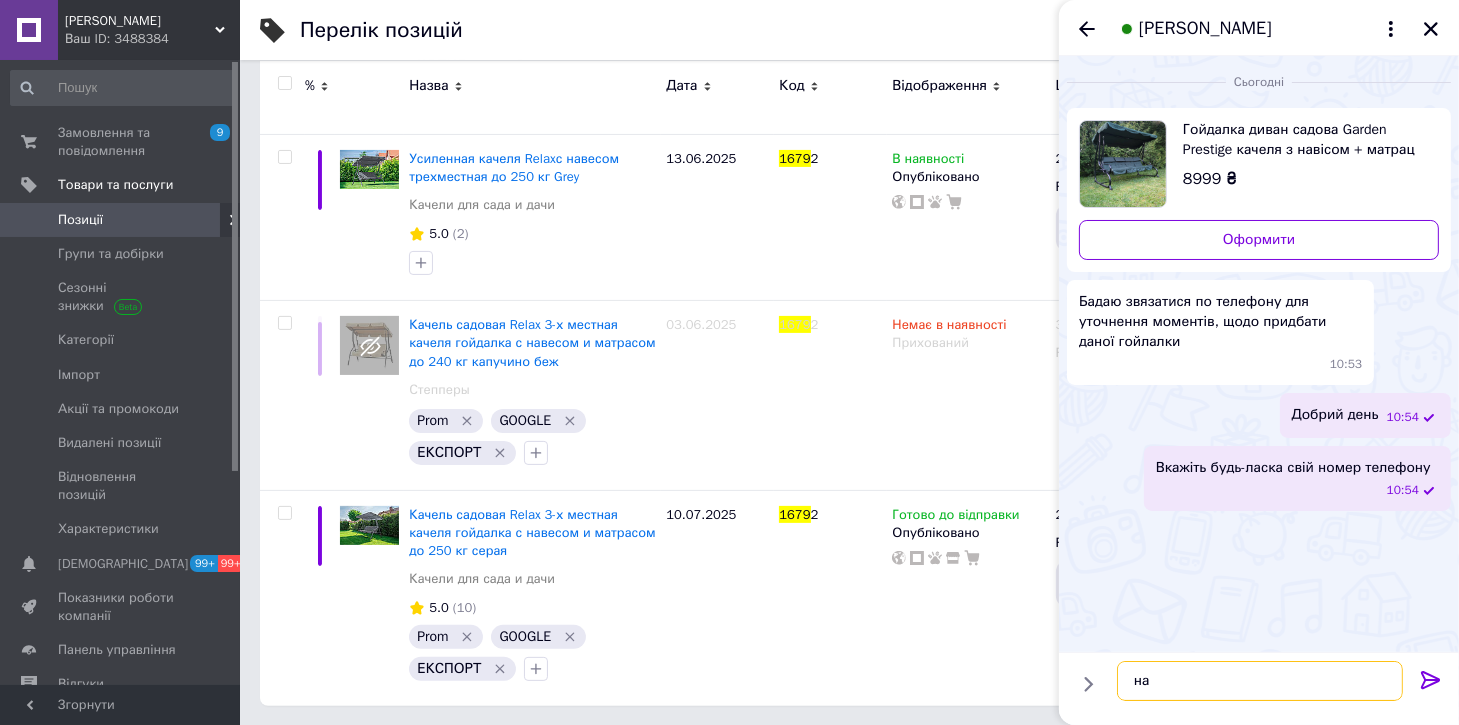 type on "н" 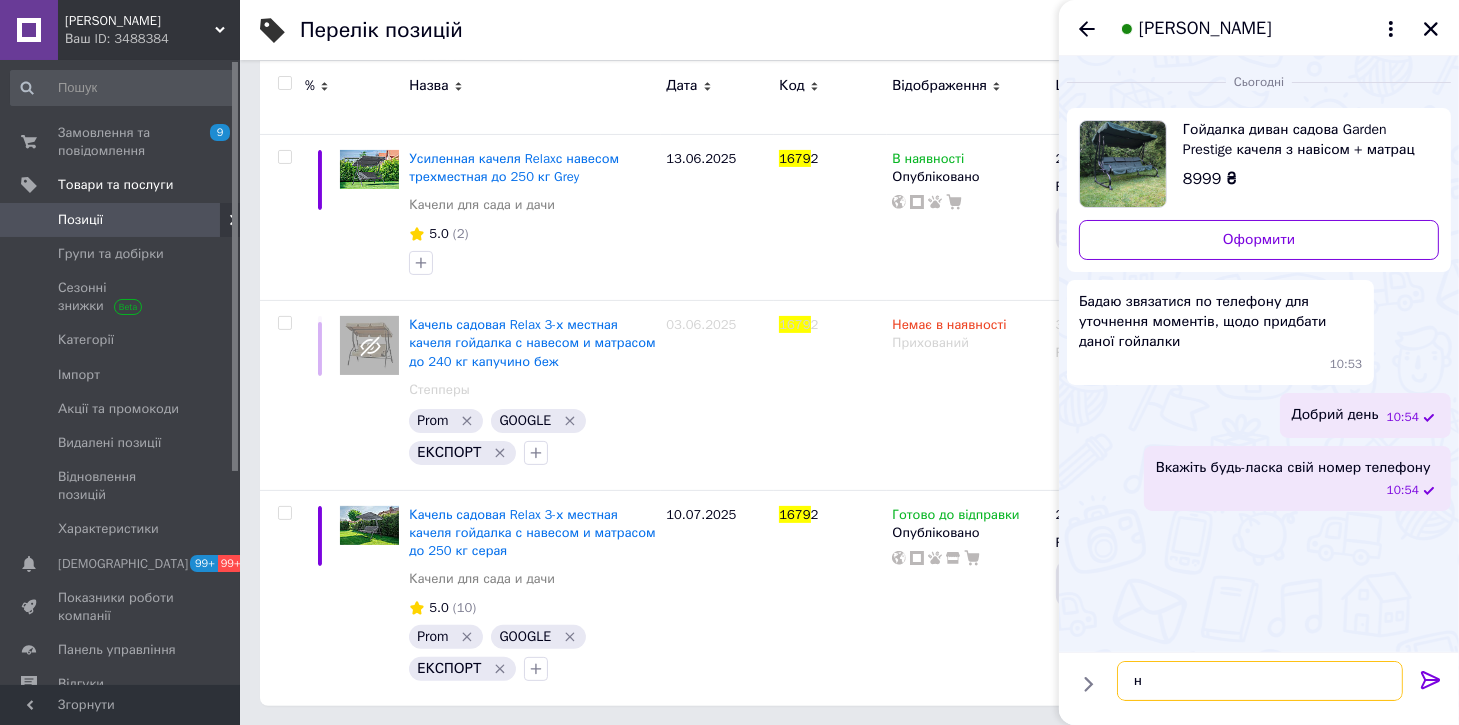 type 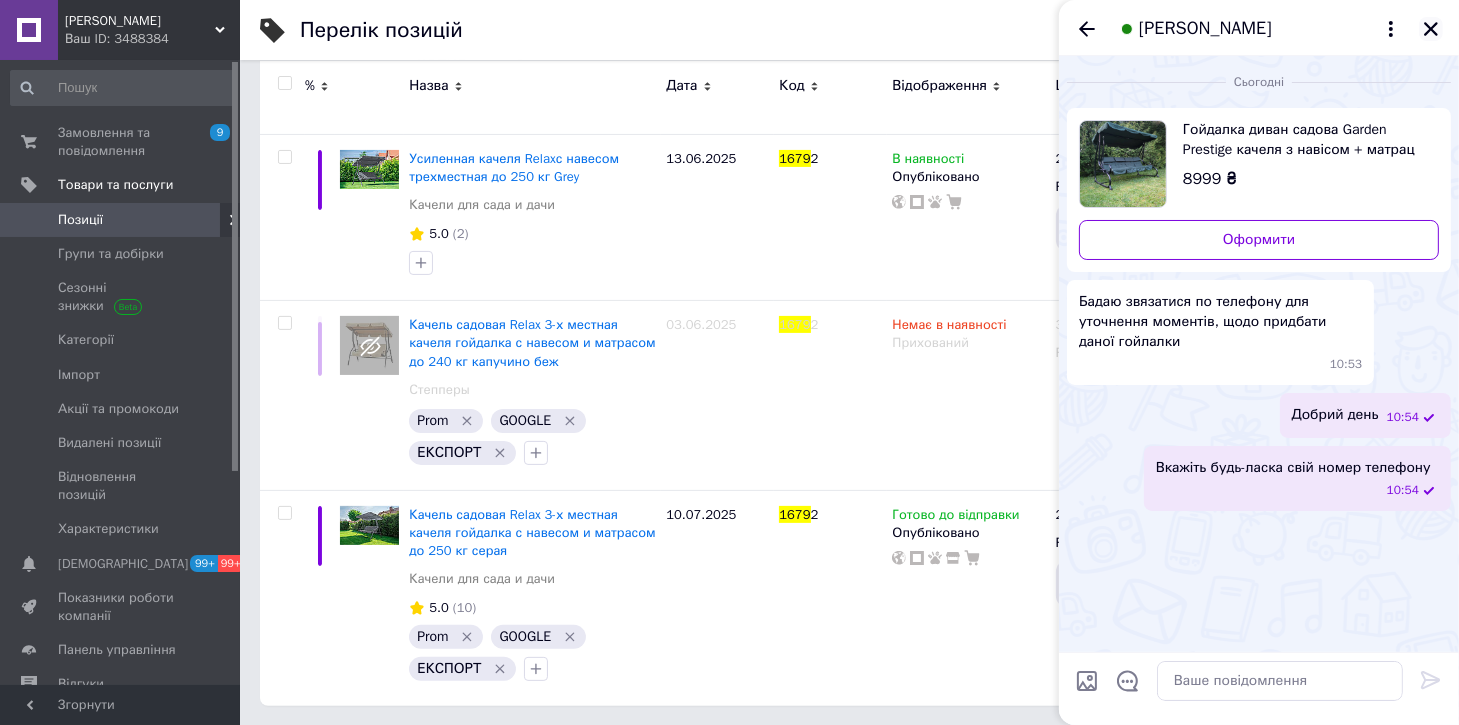 click 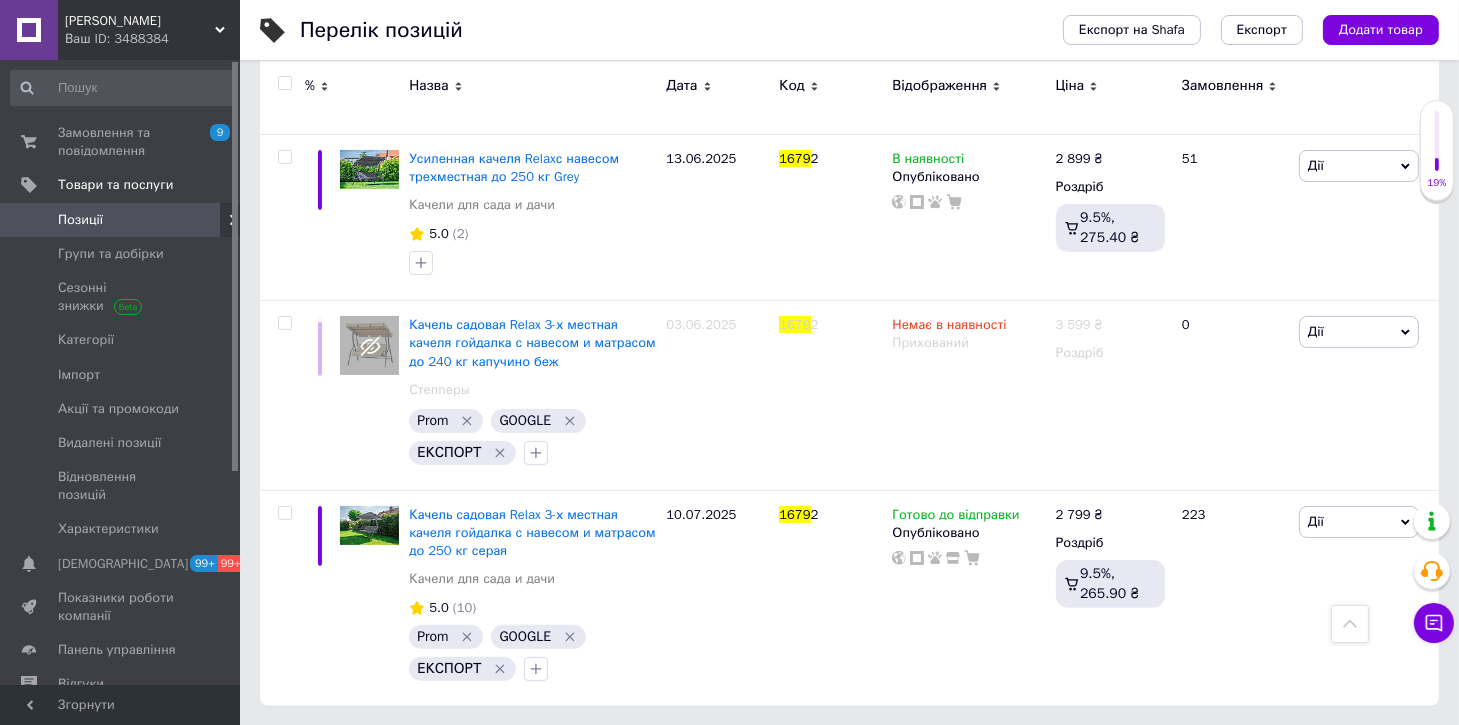 click on "Ваш ID: 3488384" at bounding box center (152, 39) 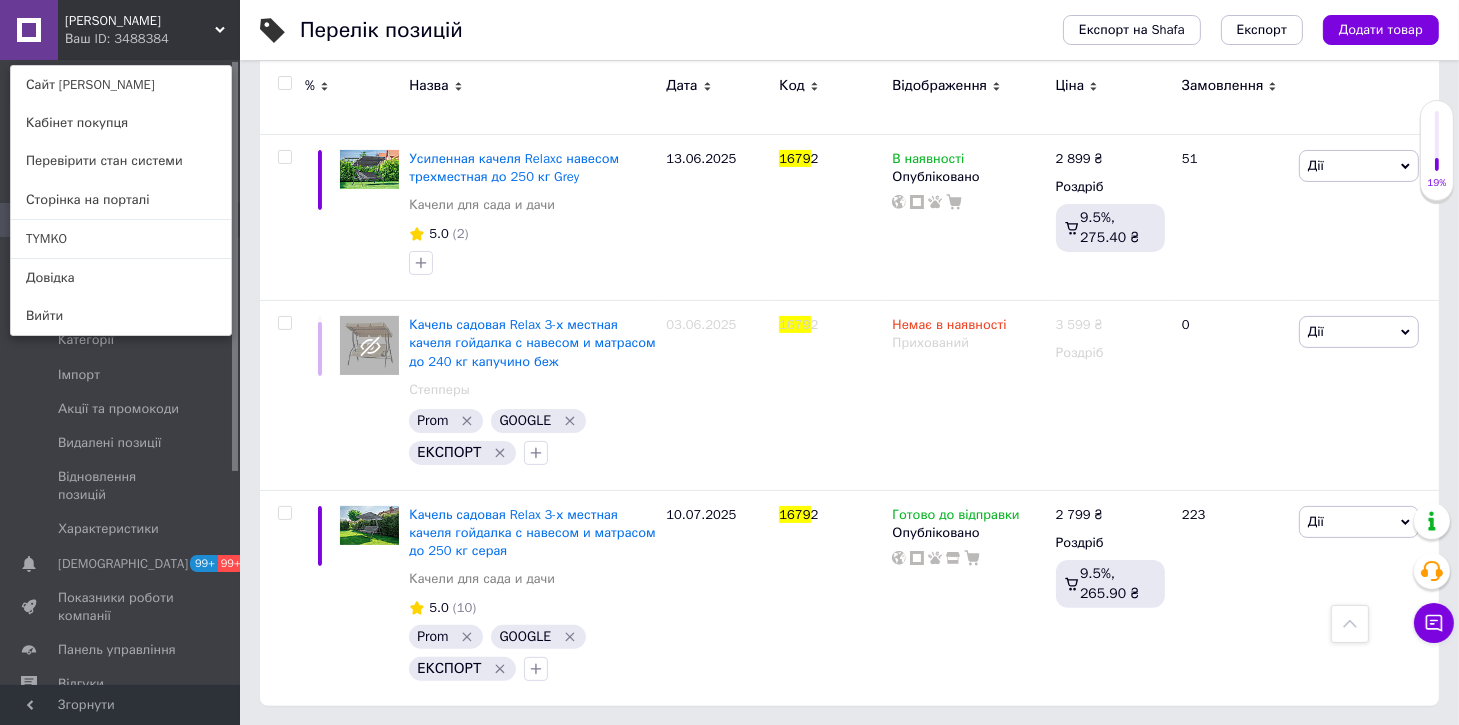 click on "TYMKO" at bounding box center [121, 239] 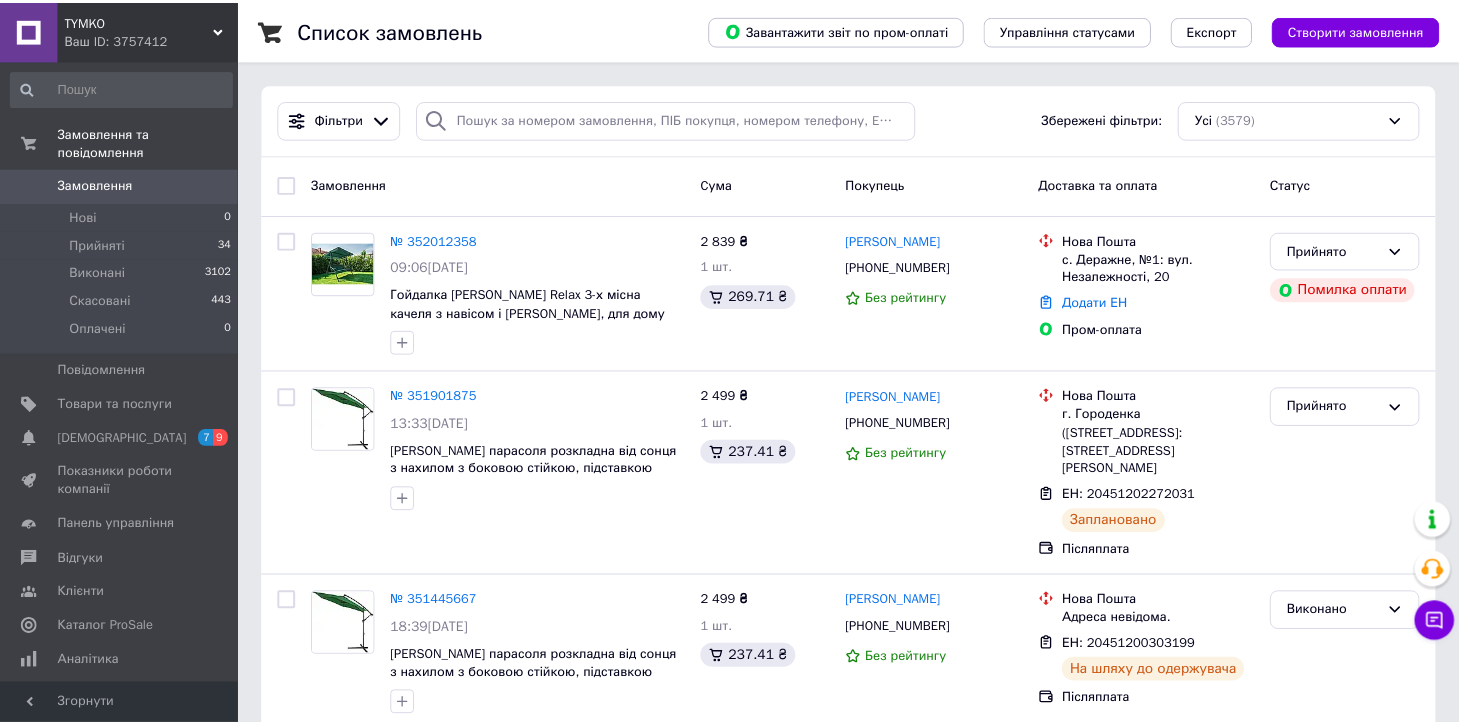 scroll, scrollTop: 0, scrollLeft: 0, axis: both 